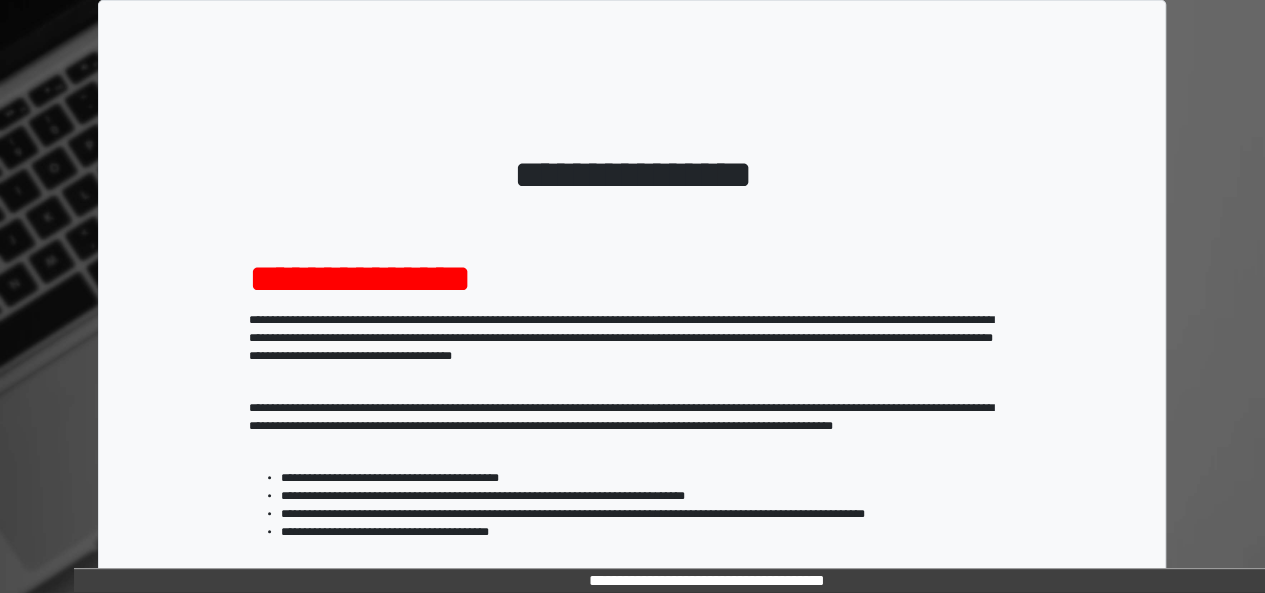 scroll, scrollTop: 333, scrollLeft: 0, axis: vertical 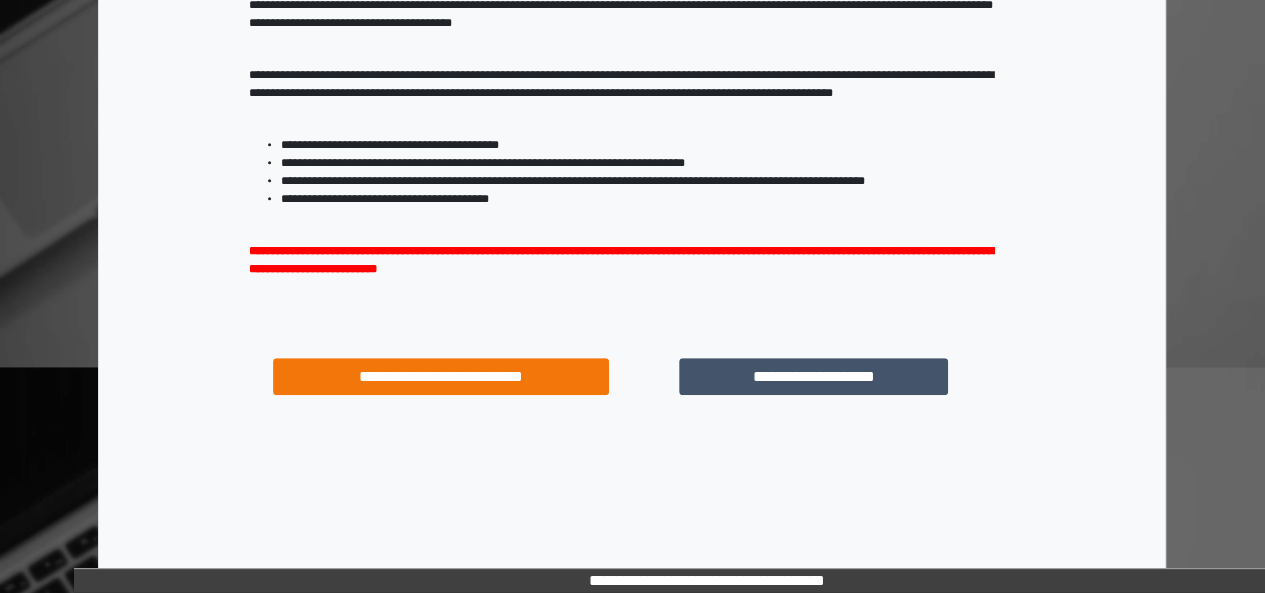 click on "**********" at bounding box center [813, 376] 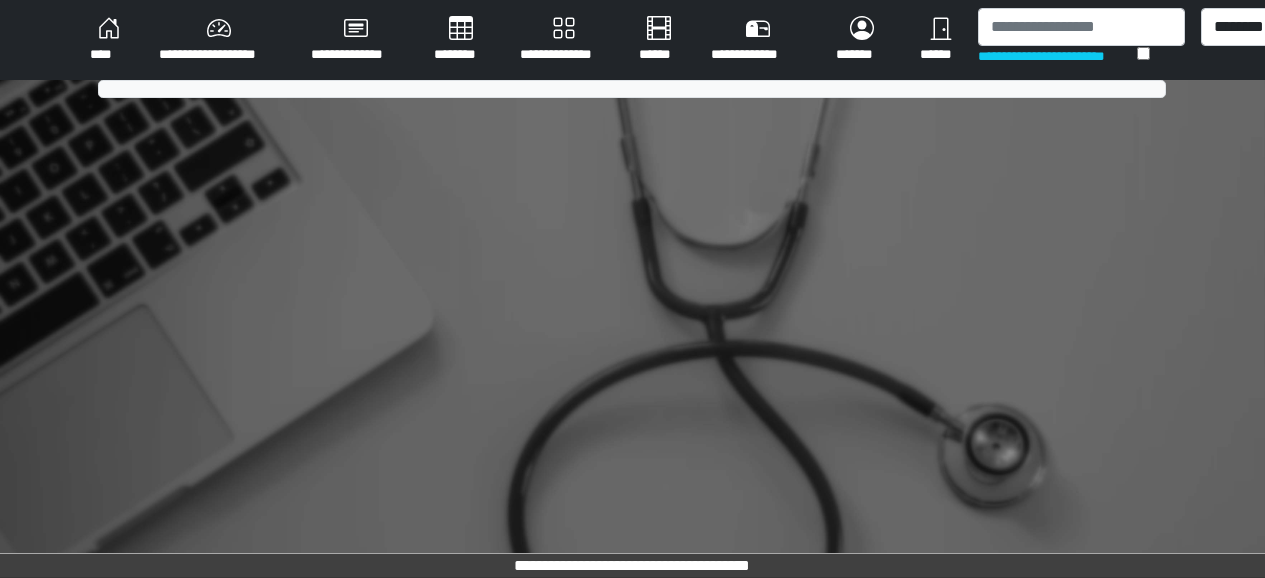 scroll, scrollTop: 0, scrollLeft: 0, axis: both 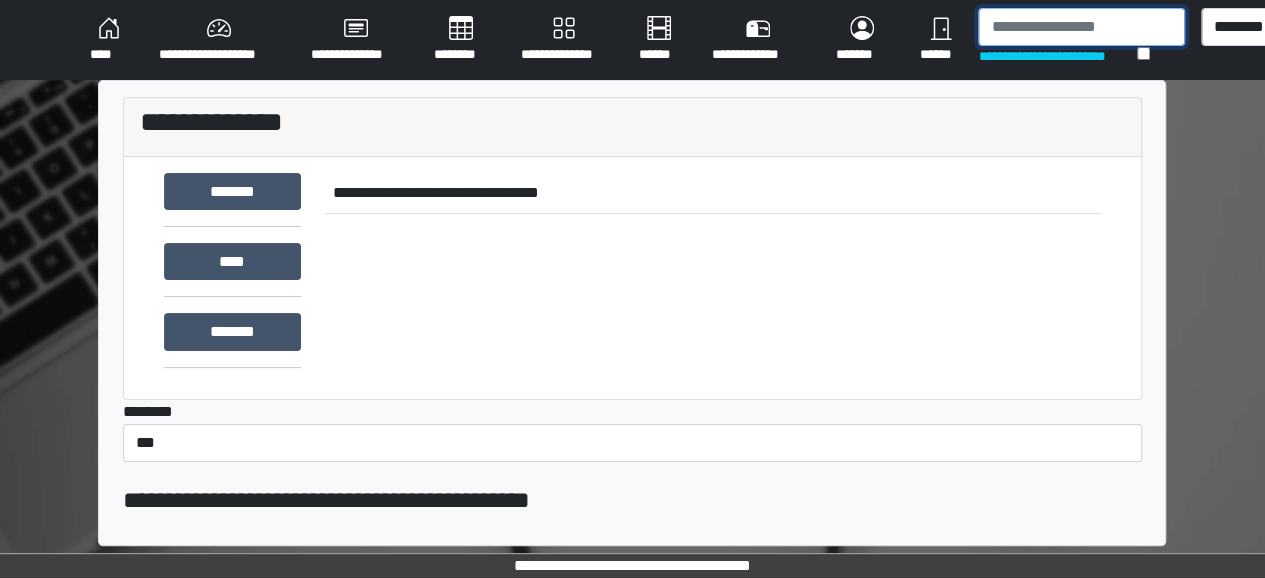 click at bounding box center [1081, 27] 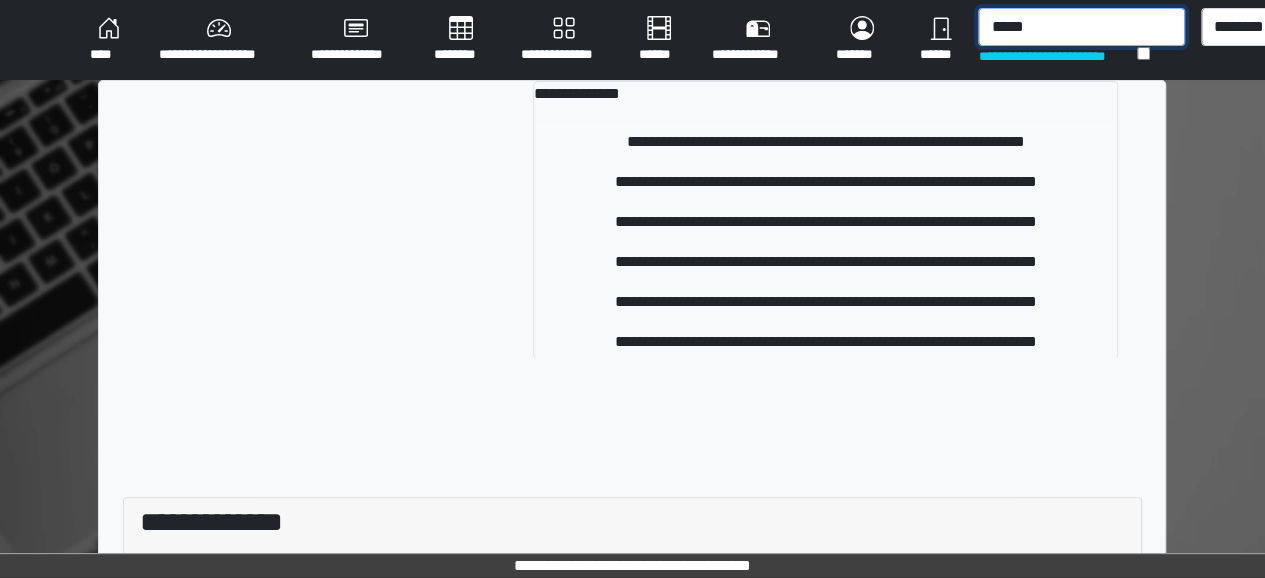 type on "*****" 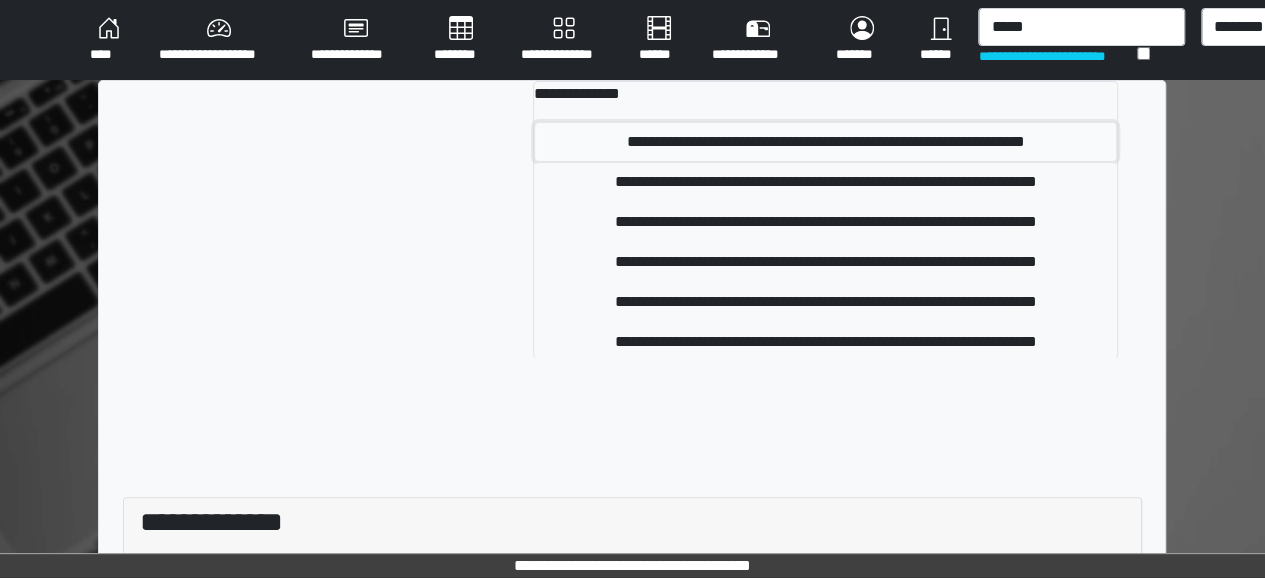 click on "**********" at bounding box center [825, 142] 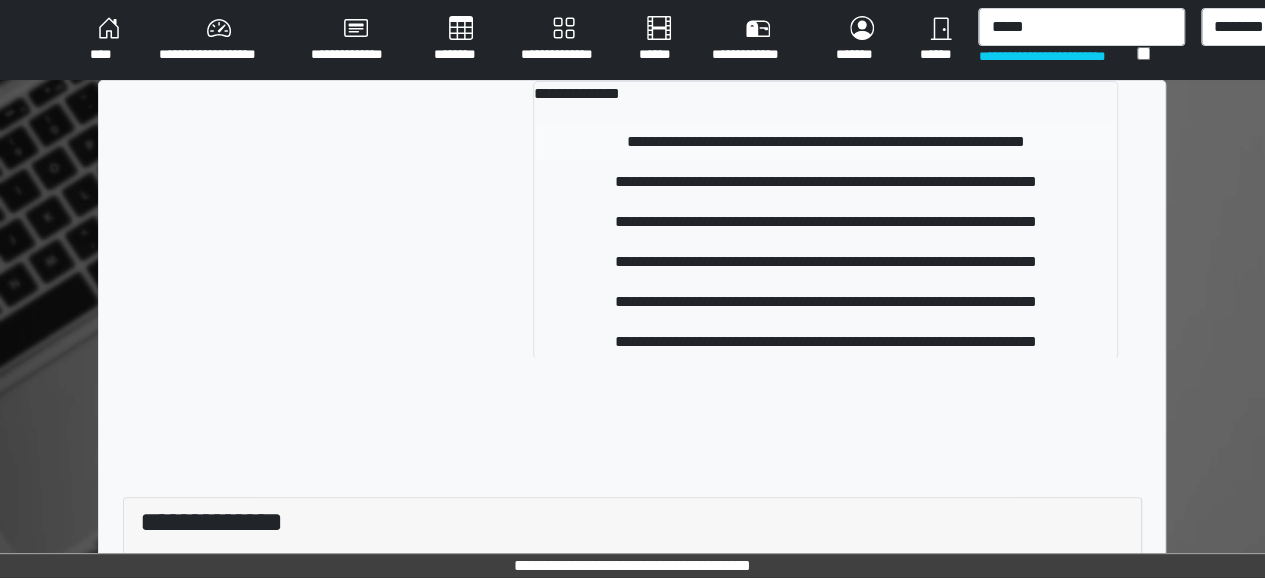 type 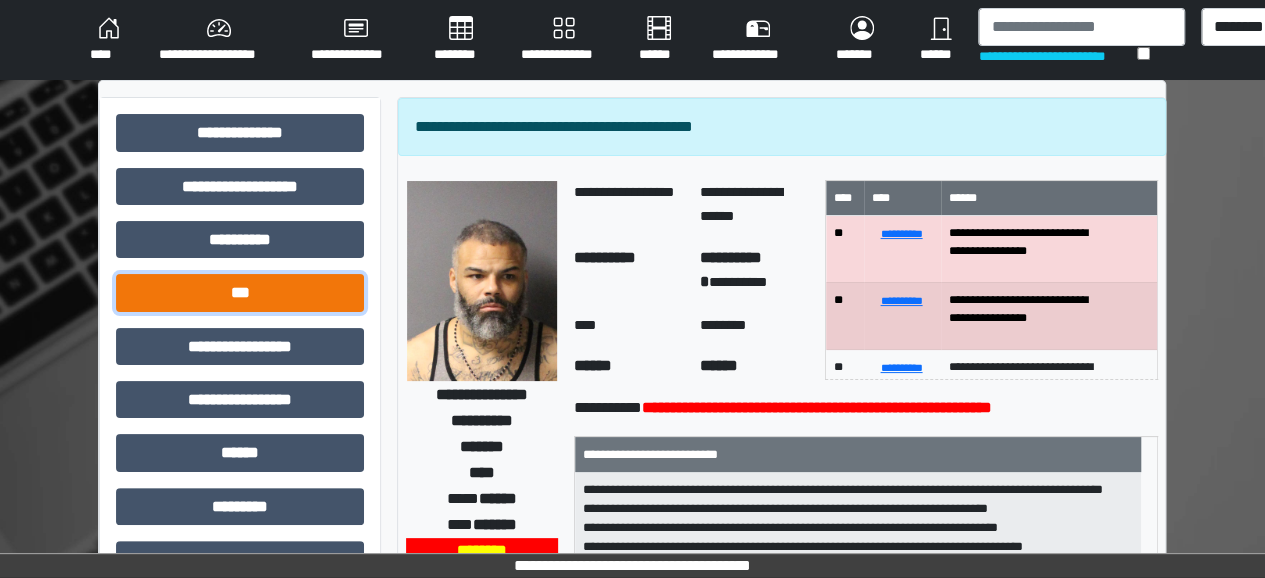 click on "***" at bounding box center (240, 292) 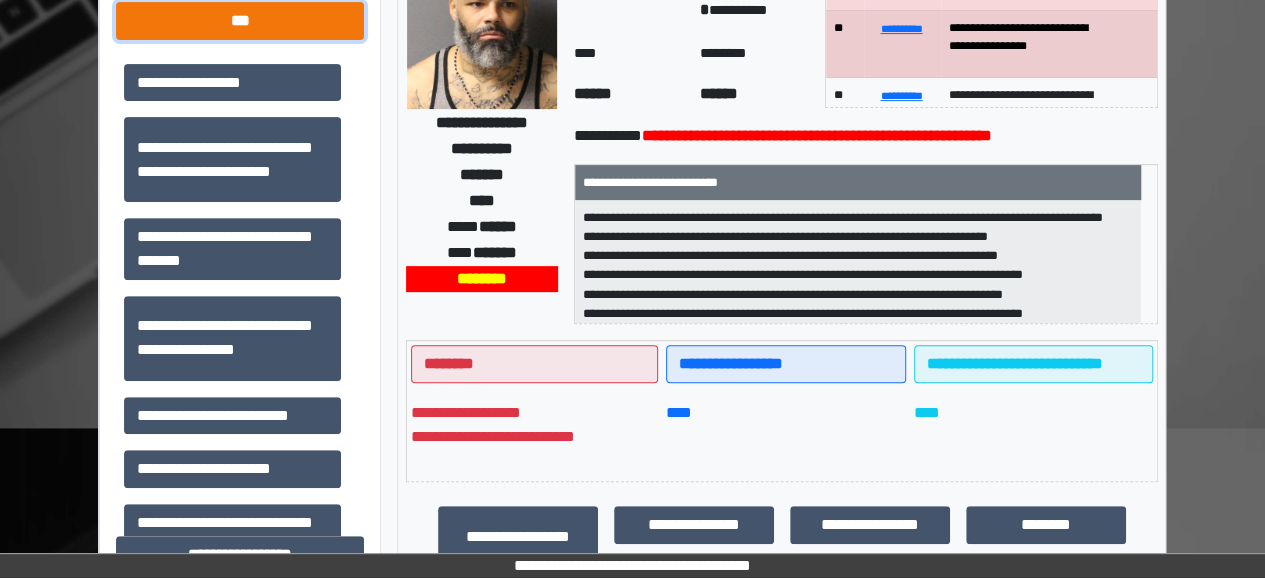 scroll, scrollTop: 271, scrollLeft: 0, axis: vertical 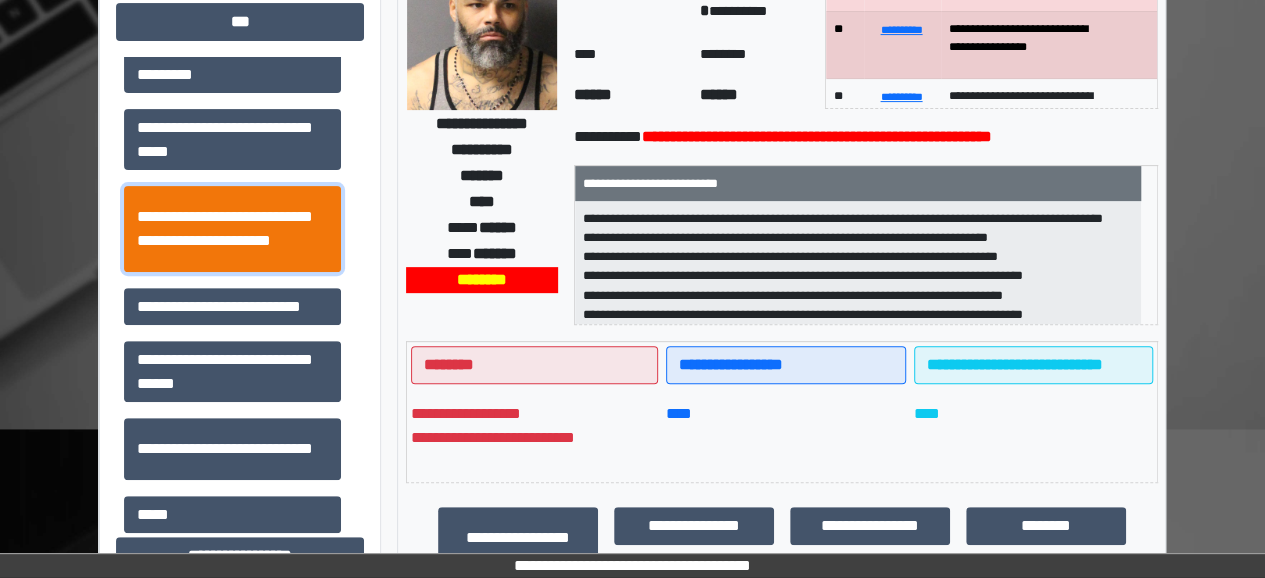 click on "**********" at bounding box center [232, 228] 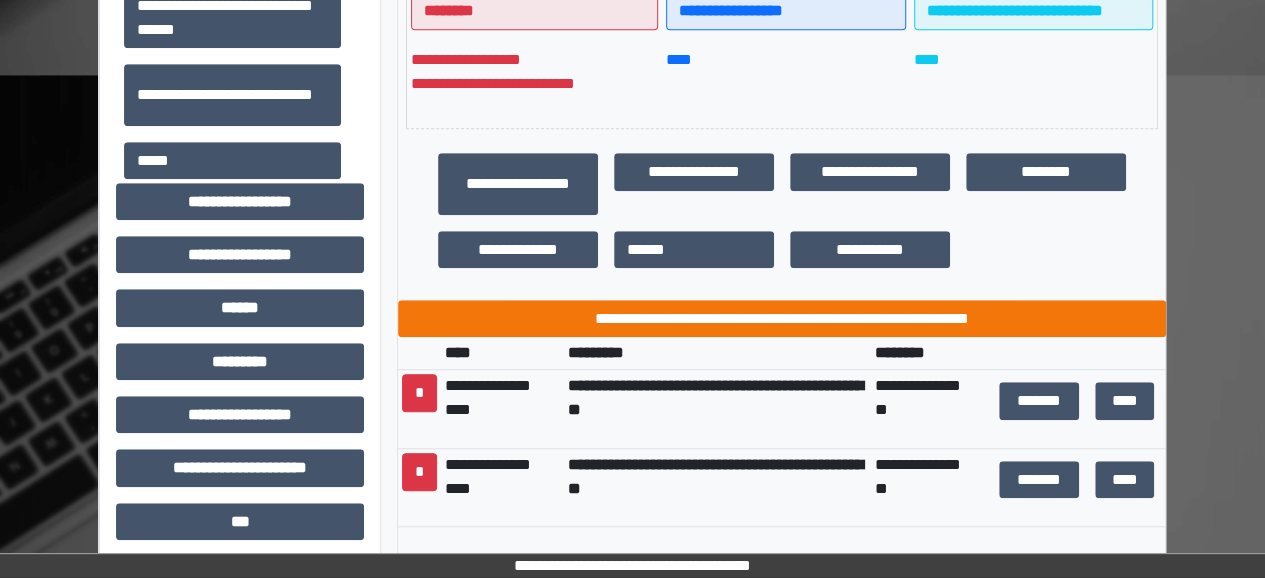 scroll, scrollTop: 628, scrollLeft: 0, axis: vertical 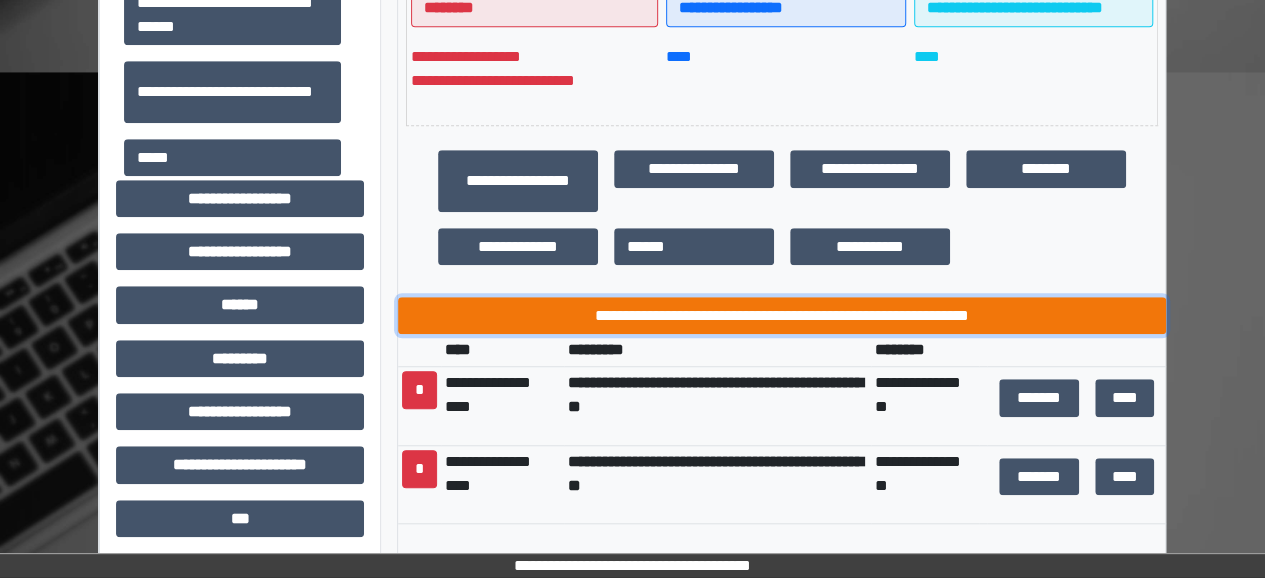 click on "**********" at bounding box center (782, 315) 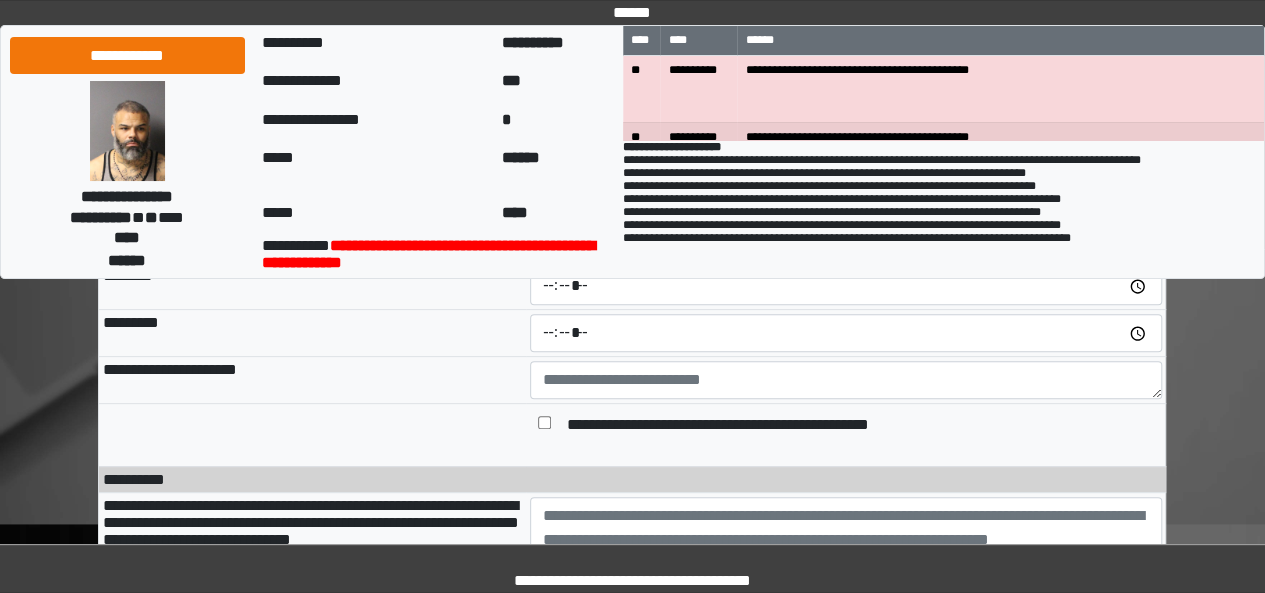 scroll, scrollTop: 92, scrollLeft: 0, axis: vertical 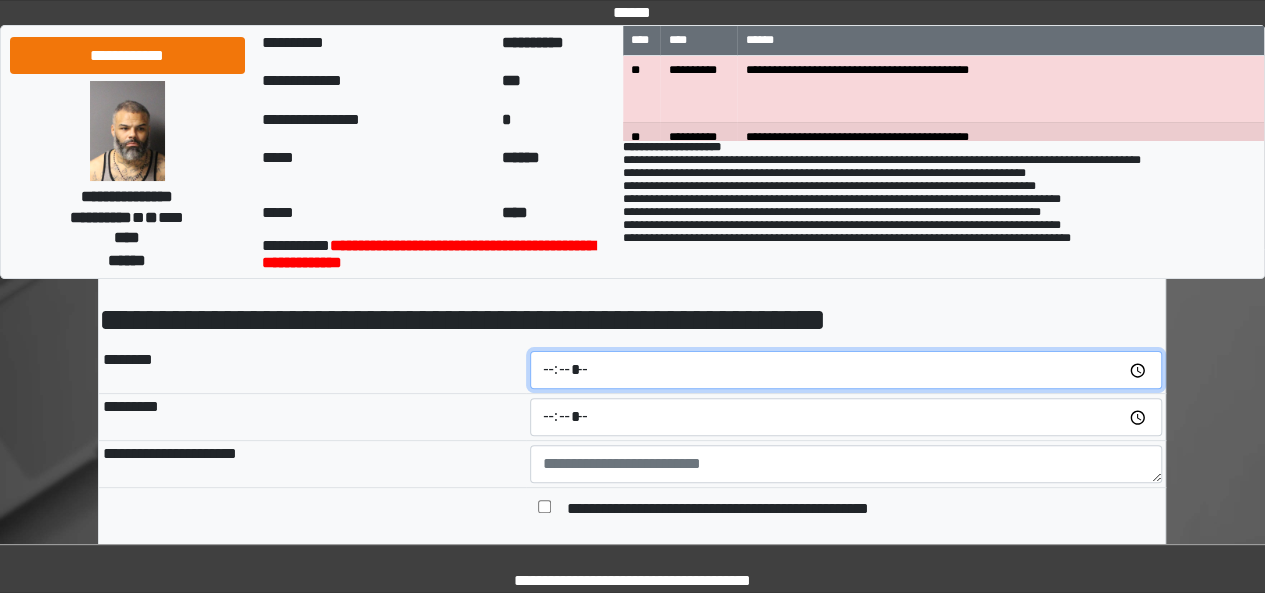 click at bounding box center [846, 370] 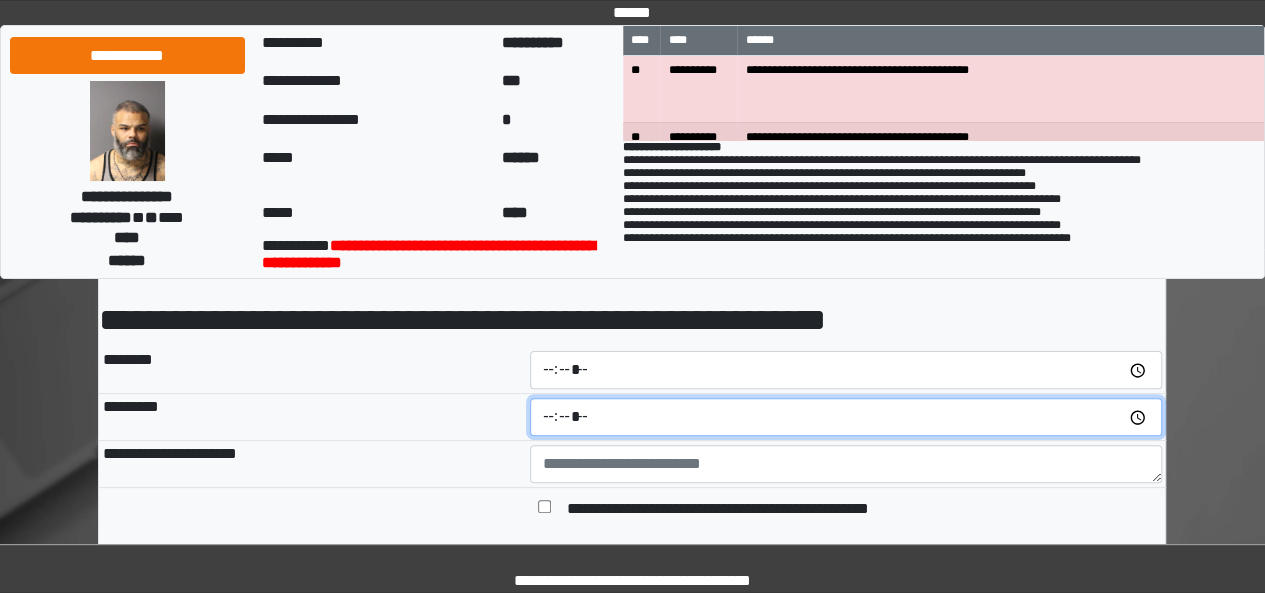 click at bounding box center (846, 417) 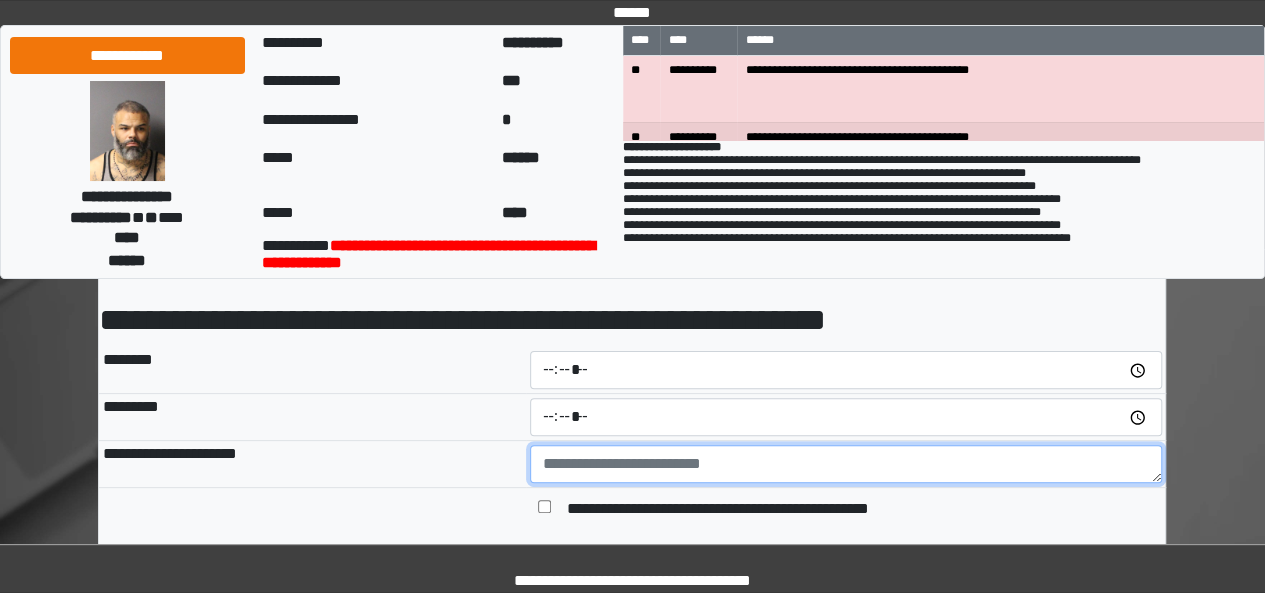 click at bounding box center (846, 464) 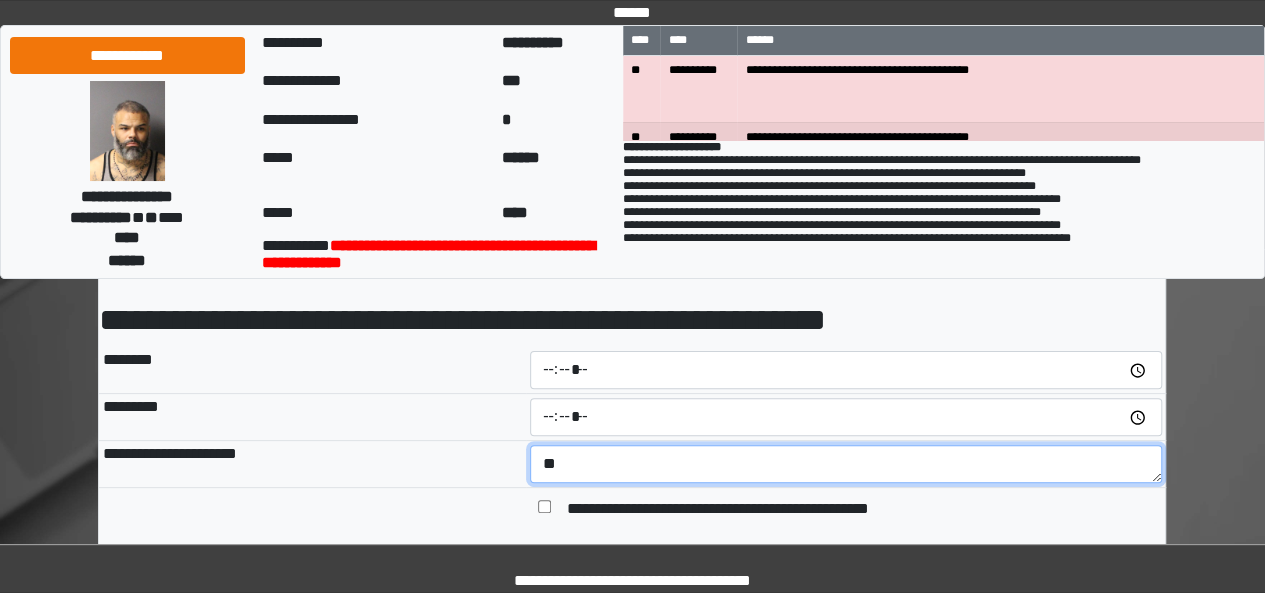 type on "*" 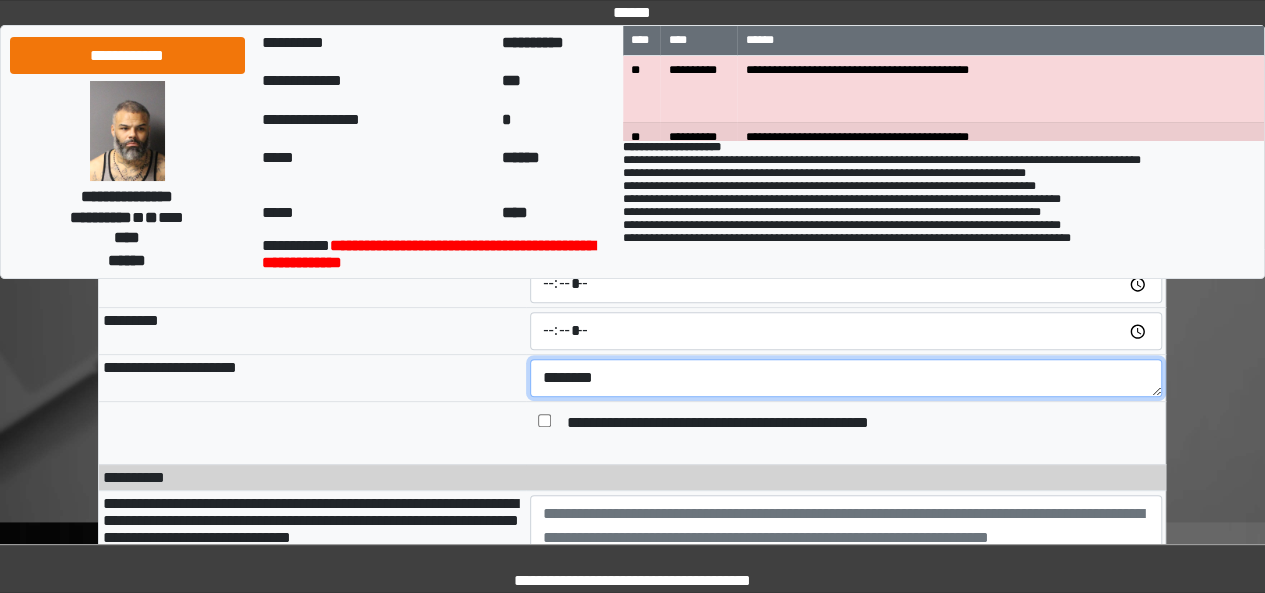 scroll, scrollTop: 184, scrollLeft: 0, axis: vertical 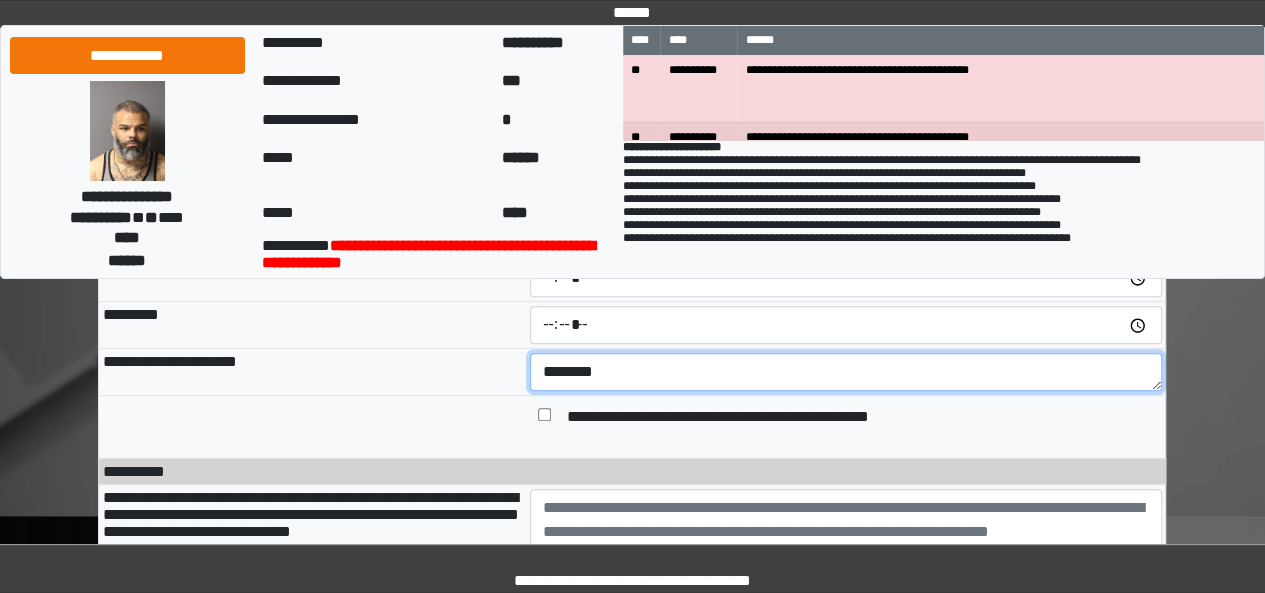 type on "*******" 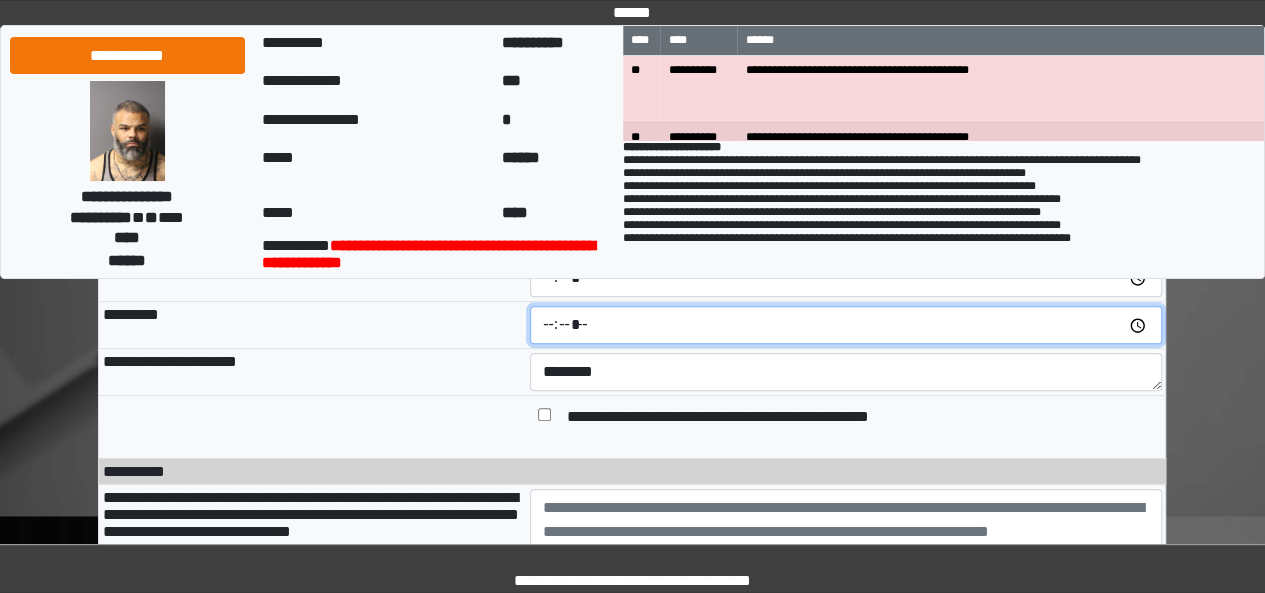 click on "*****" at bounding box center [846, 325] 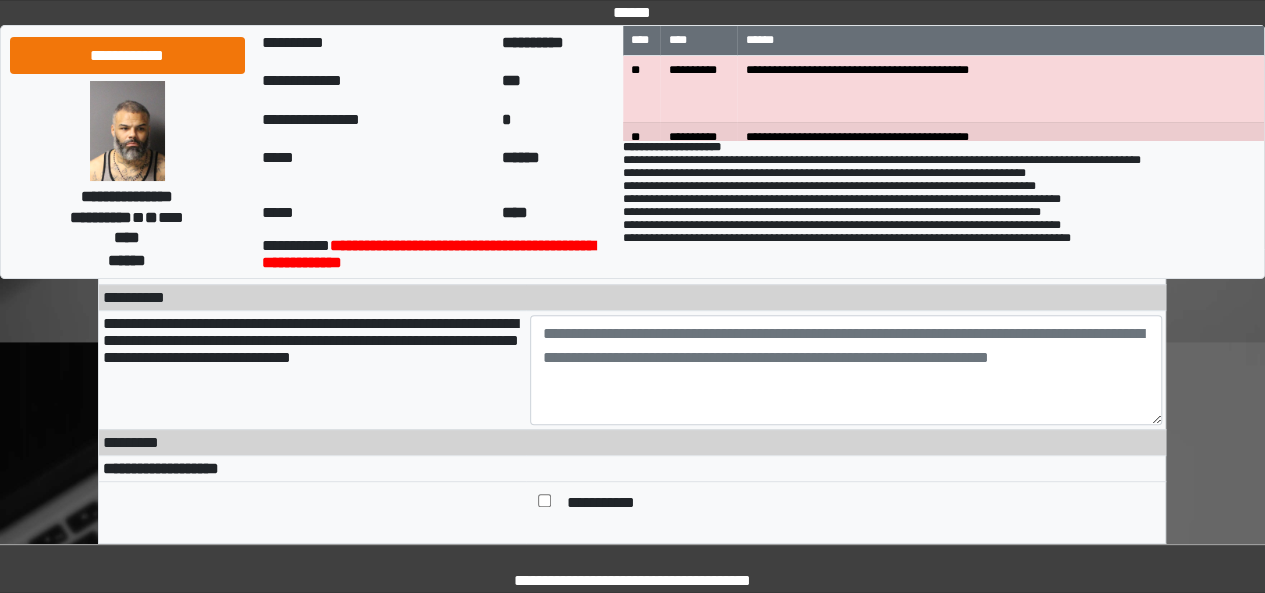 scroll, scrollTop: 141, scrollLeft: 0, axis: vertical 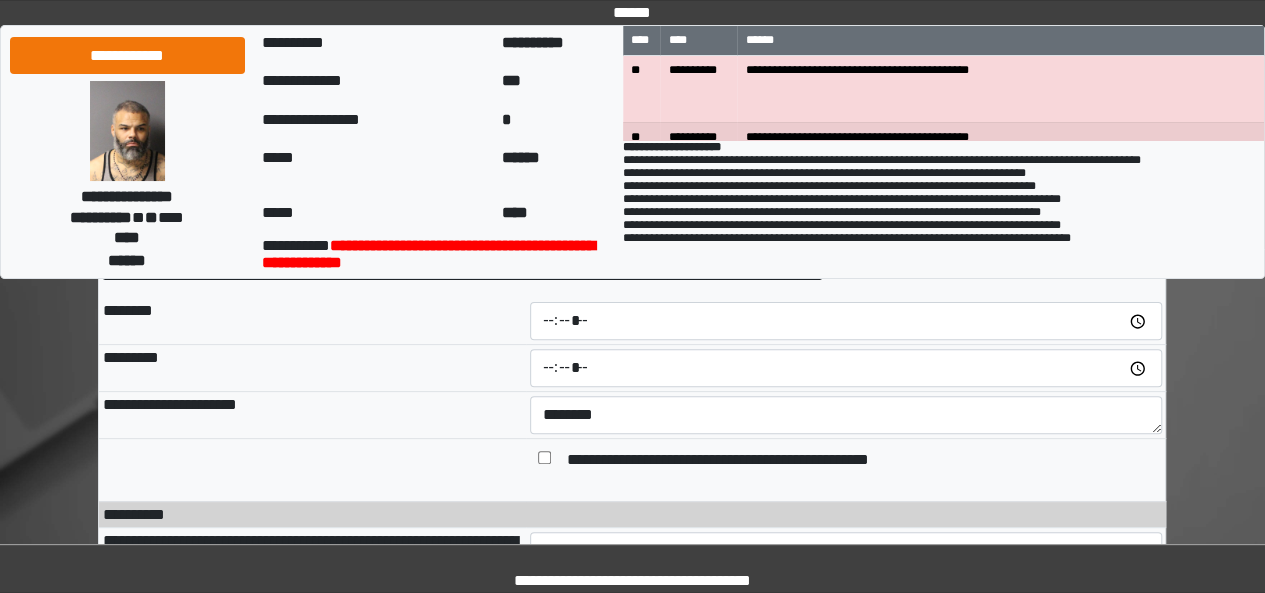 click on "**********" at bounding box center (743, 461) 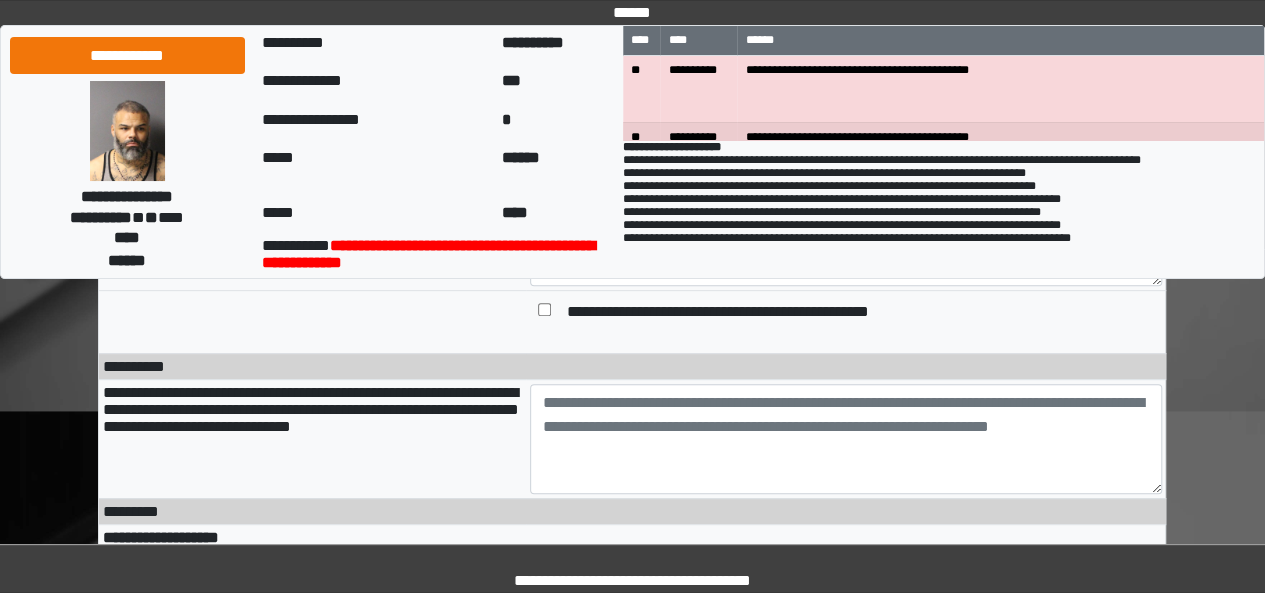 scroll, scrollTop: 290, scrollLeft: 0, axis: vertical 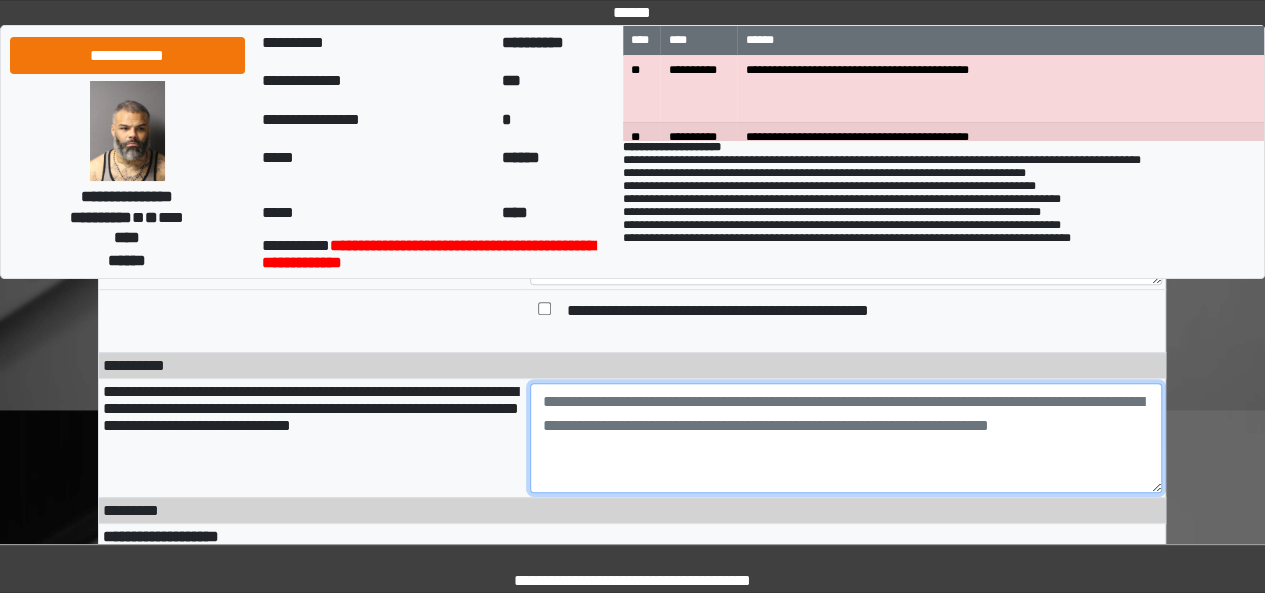 click at bounding box center (846, 438) 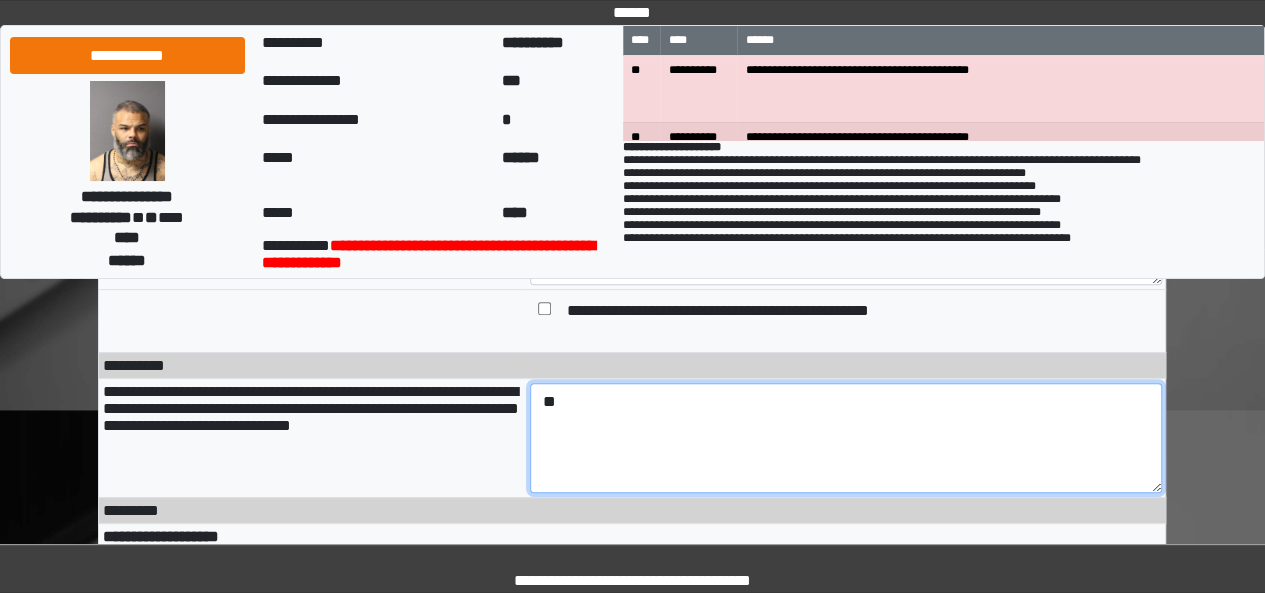 type on "*" 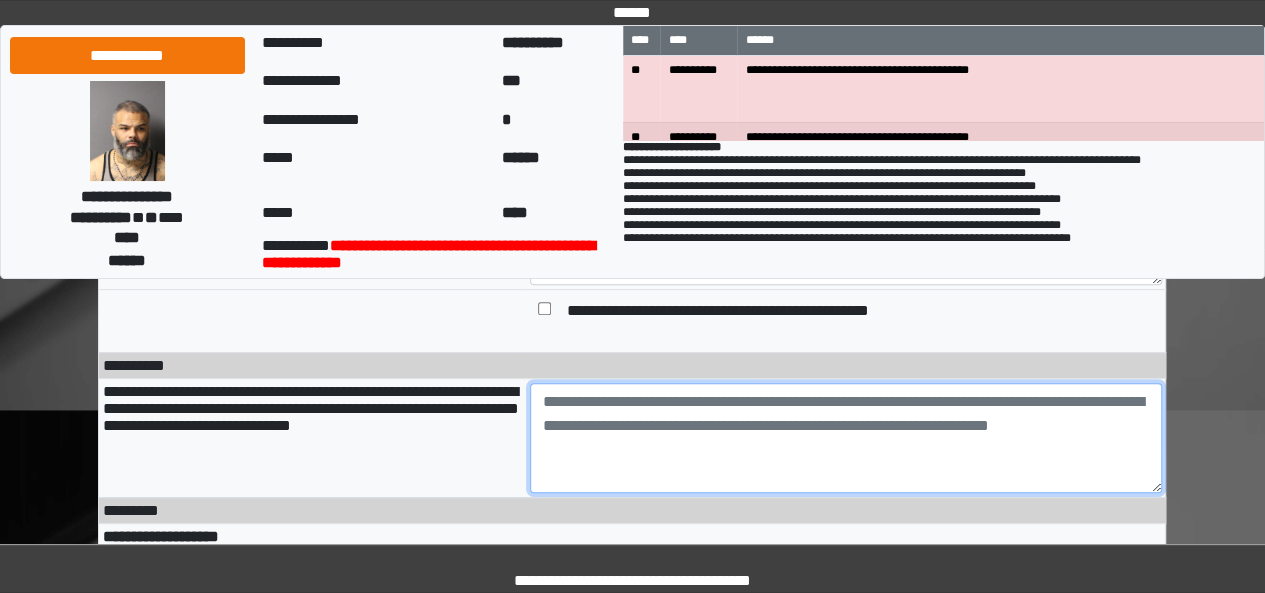 click at bounding box center [846, 438] 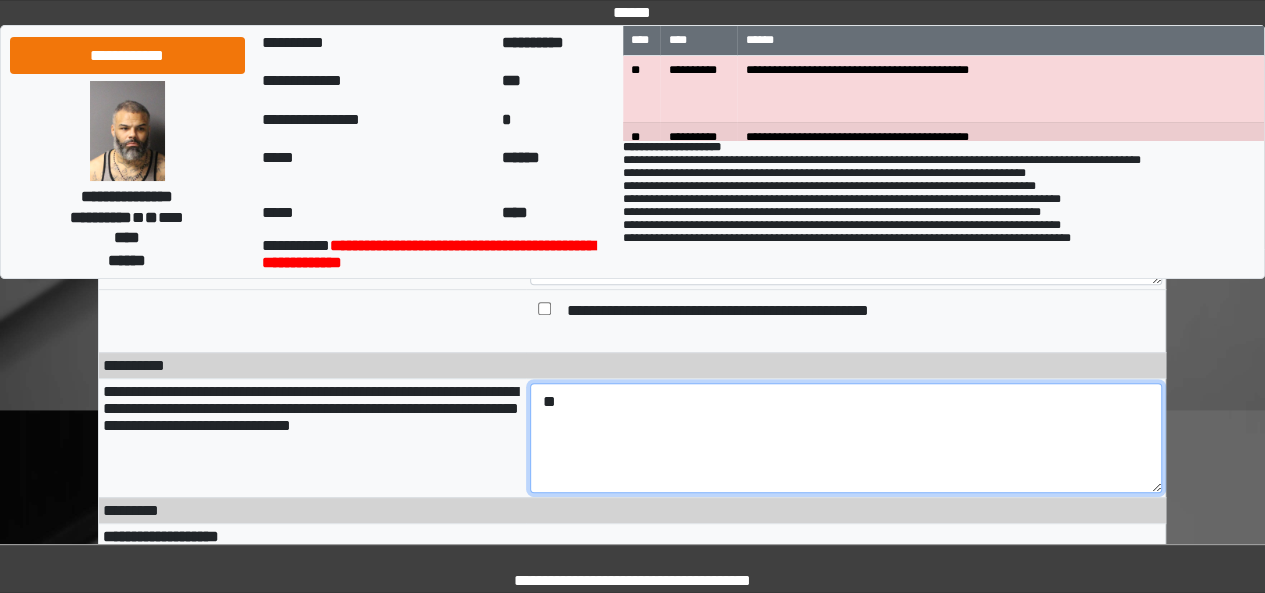 type on "*" 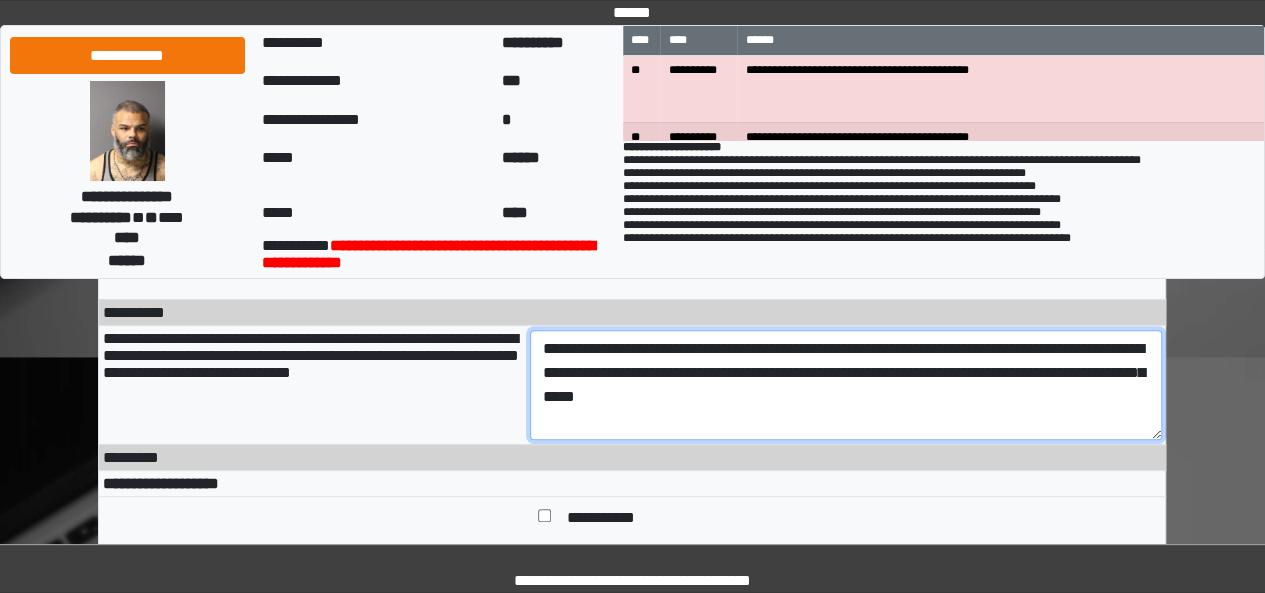 scroll, scrollTop: 344, scrollLeft: 0, axis: vertical 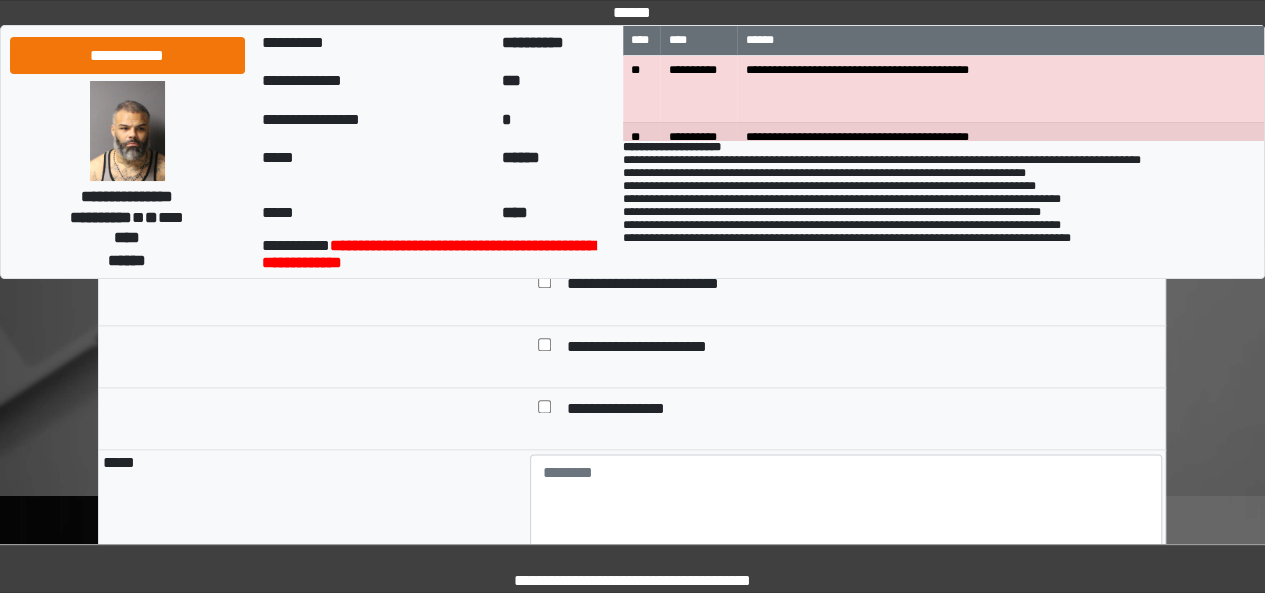 type on "**********" 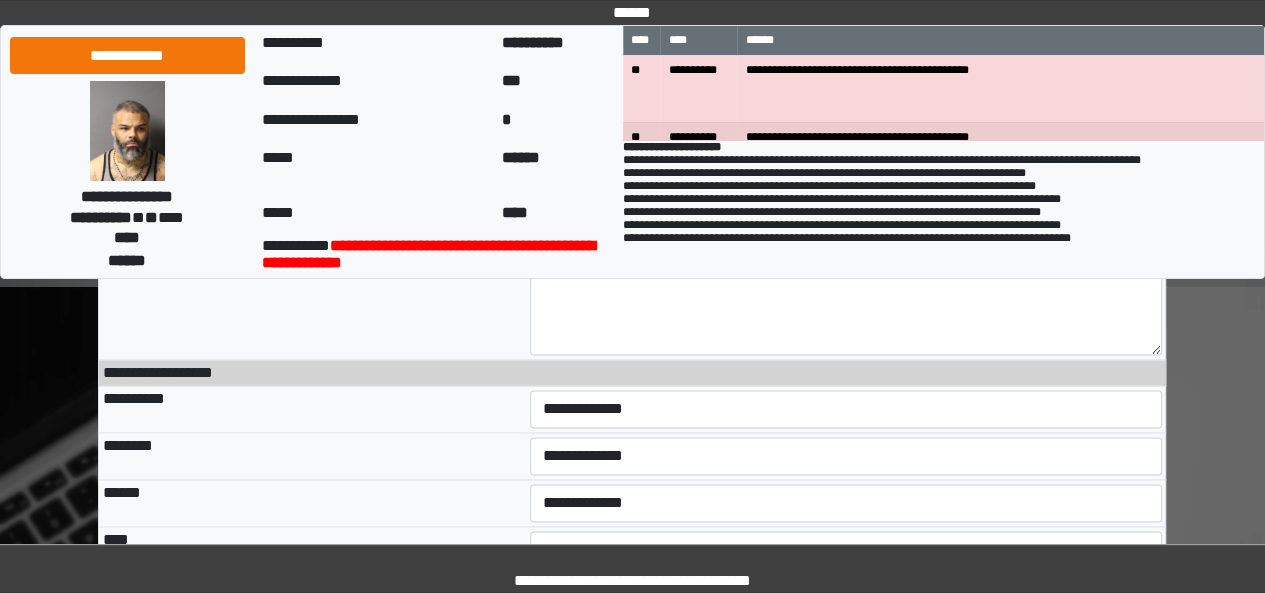 scroll, scrollTop: 1220, scrollLeft: 0, axis: vertical 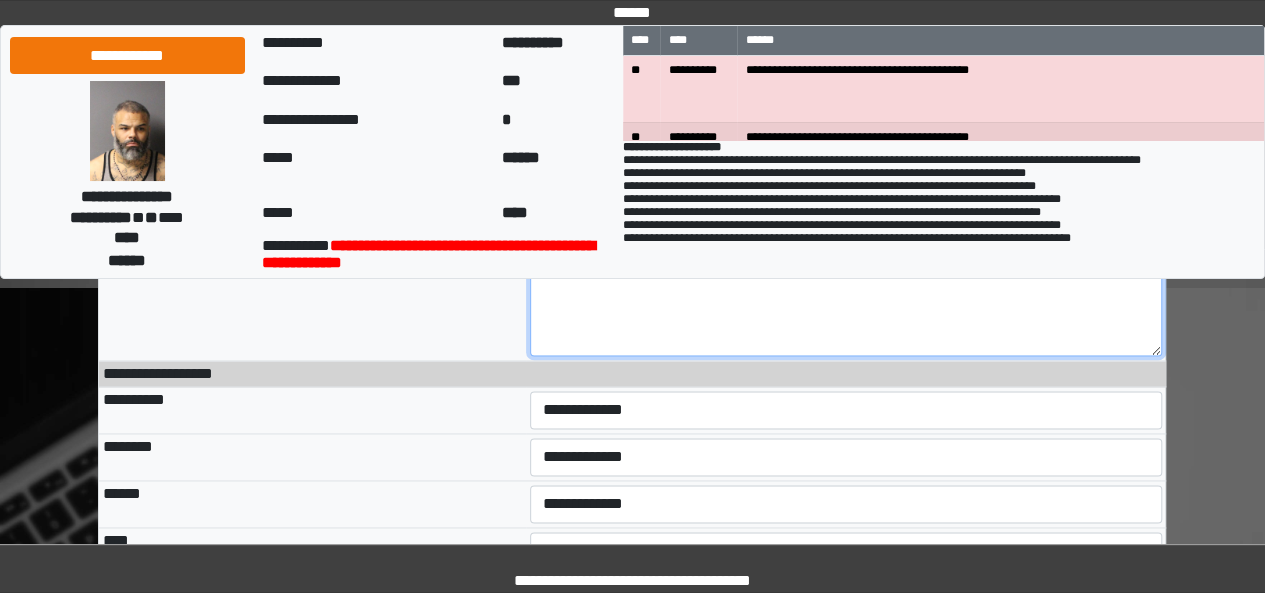 click at bounding box center [846, 301] 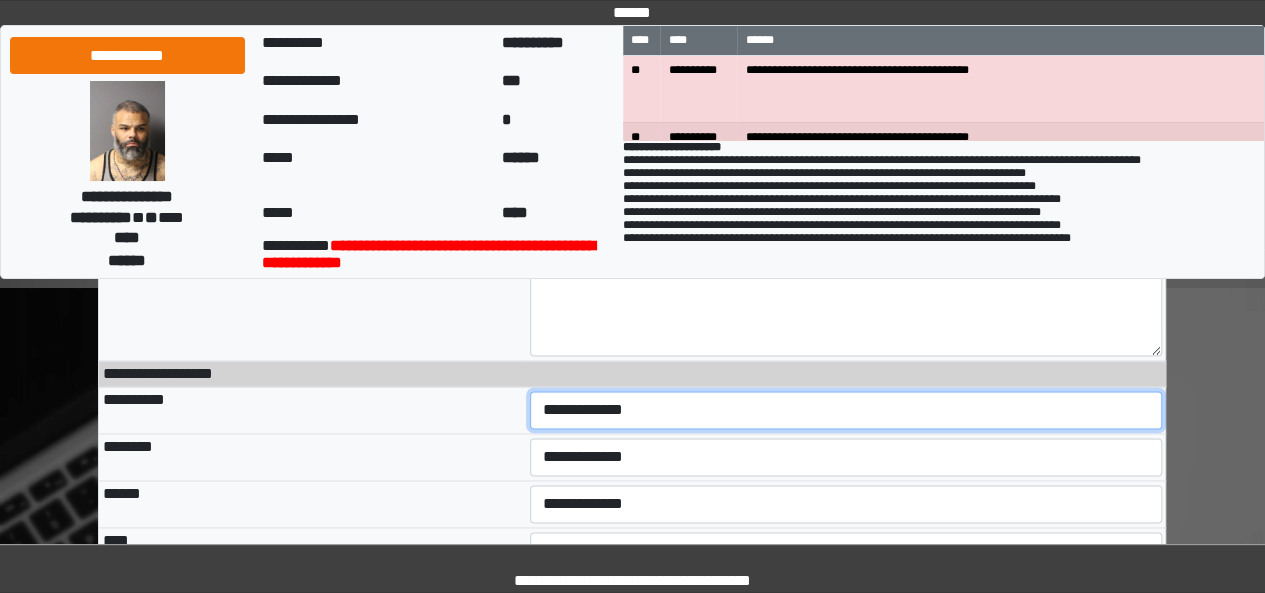 click on "**********" at bounding box center [846, 410] 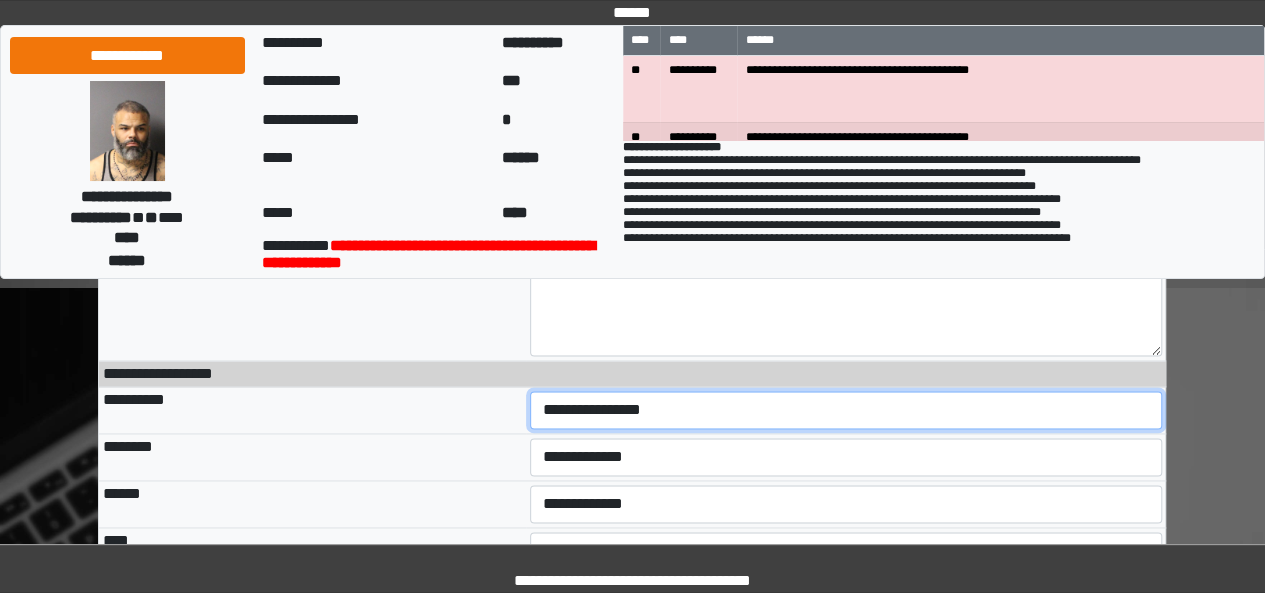 click on "**********" at bounding box center (846, 410) 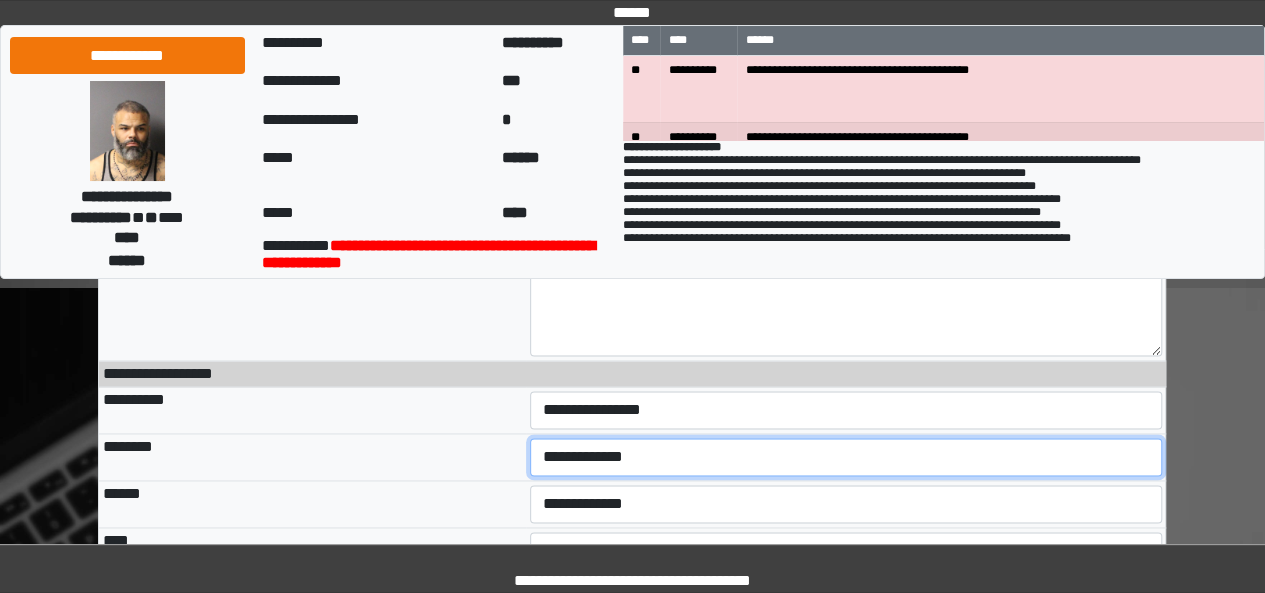 click on "**********" at bounding box center (846, 457) 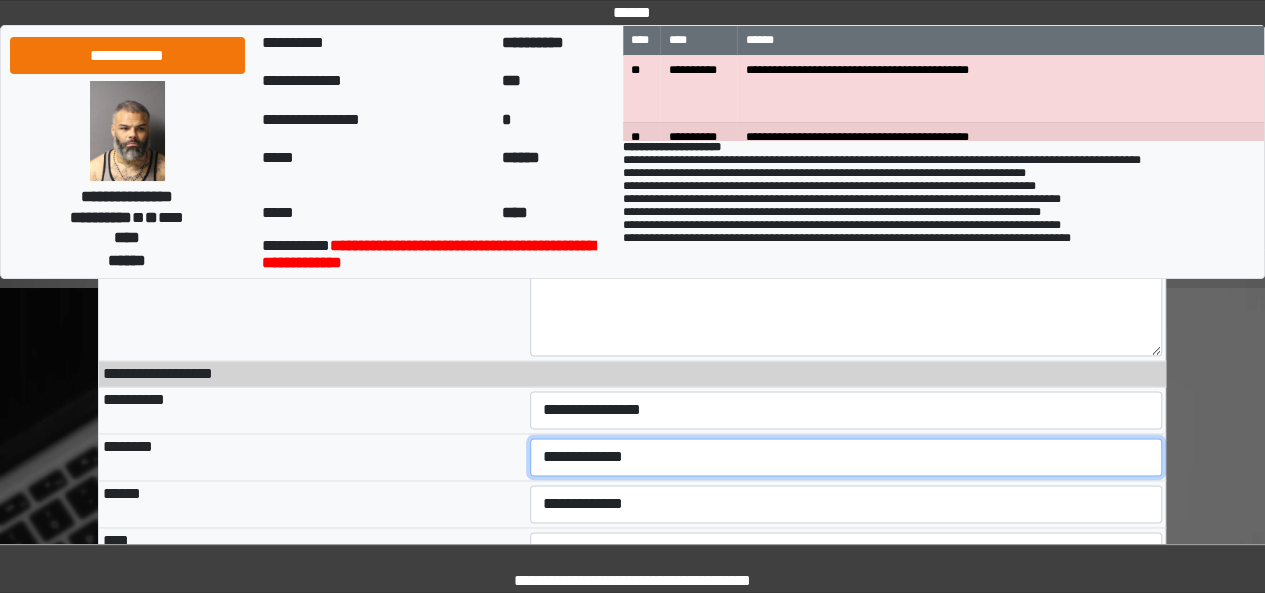 select on "***" 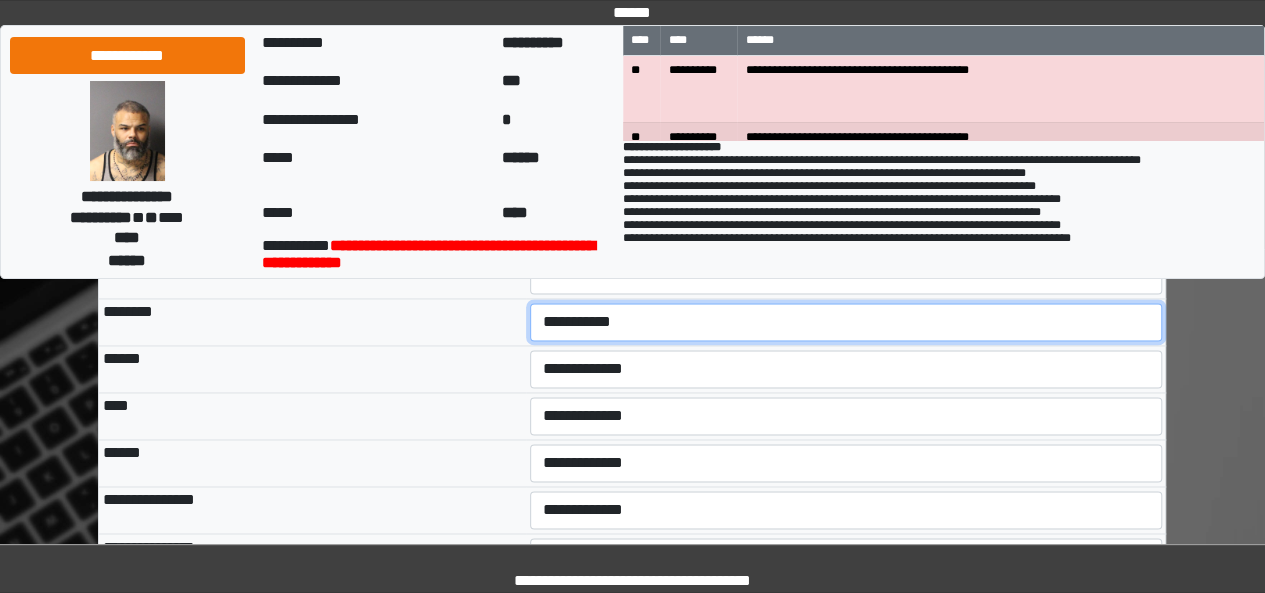 scroll, scrollTop: 1356, scrollLeft: 0, axis: vertical 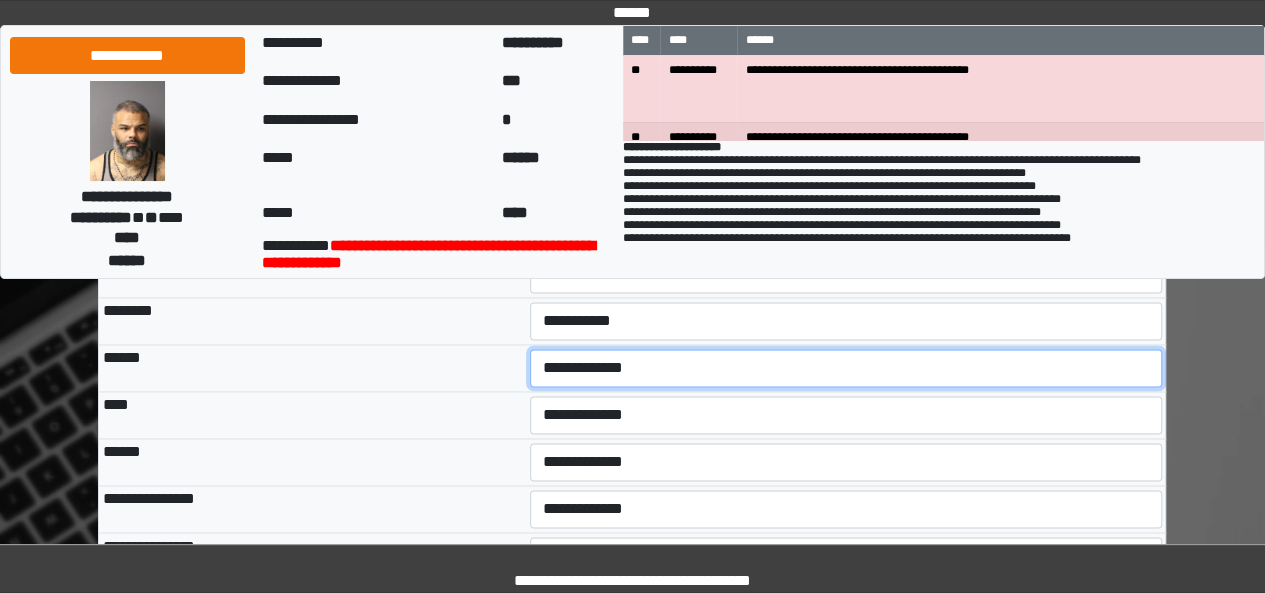 drag, startPoint x: 612, startPoint y: 379, endPoint x: 624, endPoint y: 368, distance: 16.27882 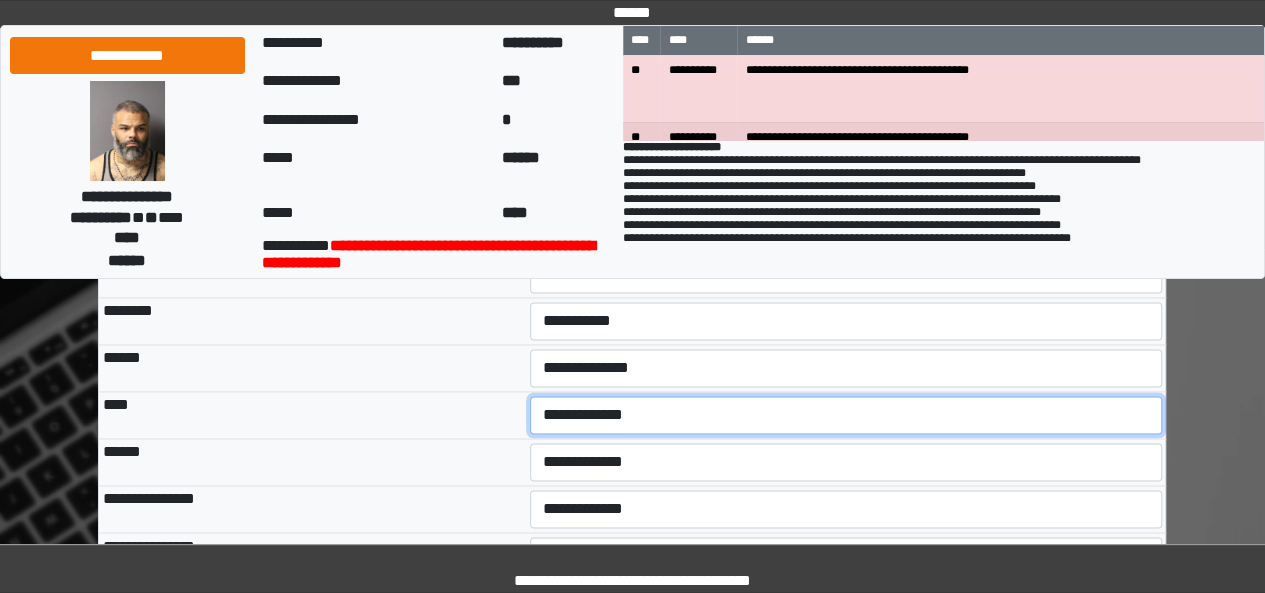 click on "**********" at bounding box center (846, 415) 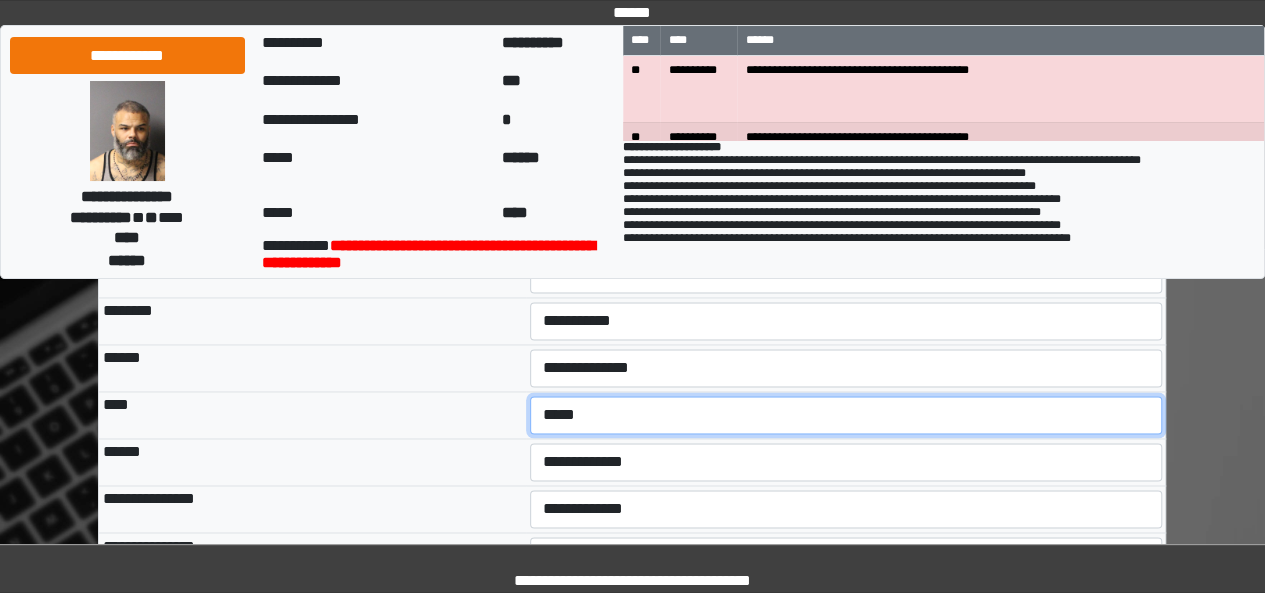 scroll, scrollTop: 1428, scrollLeft: 0, axis: vertical 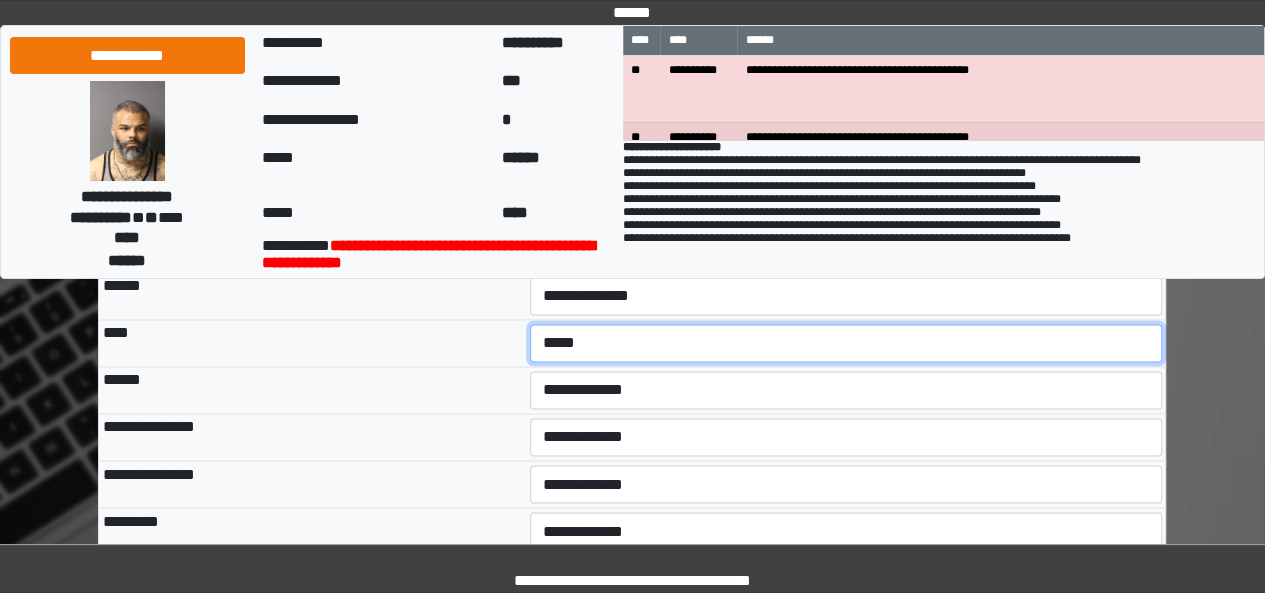 click on "**********" at bounding box center [846, 343] 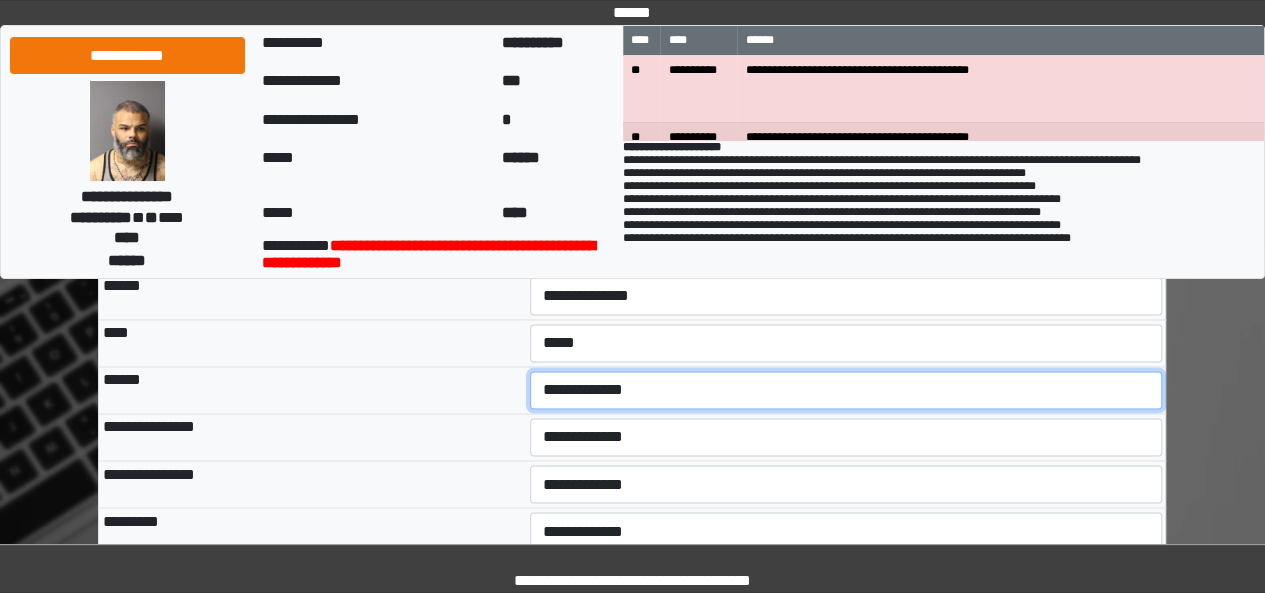 click on "**********" at bounding box center (846, 390) 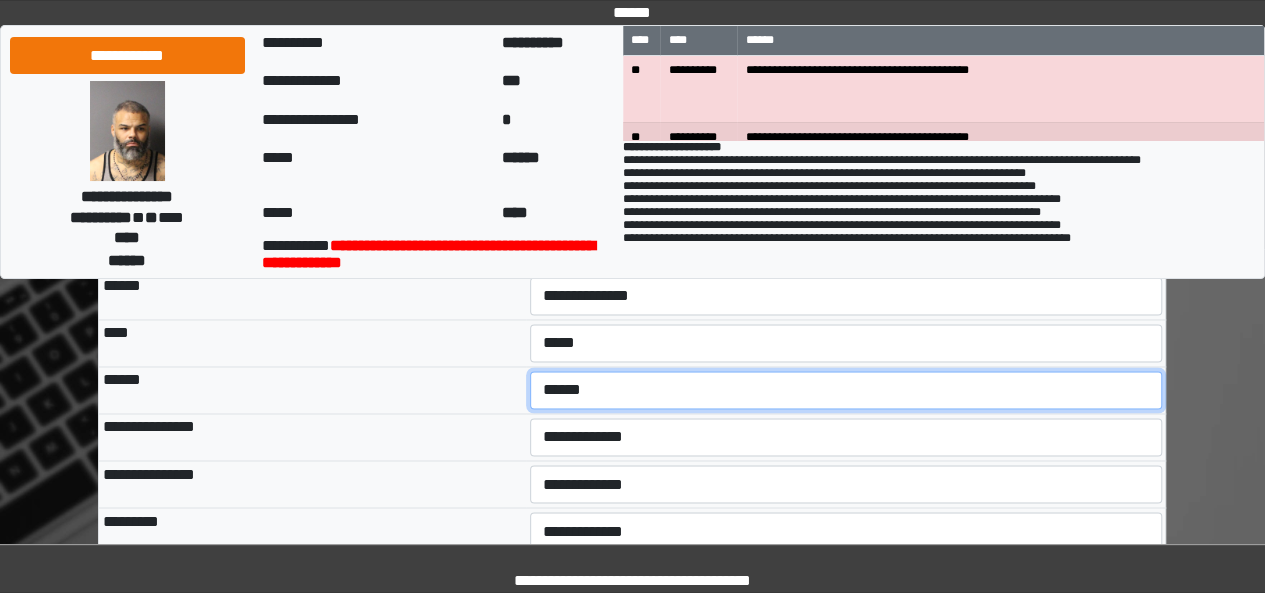 click on "**********" at bounding box center [846, 390] 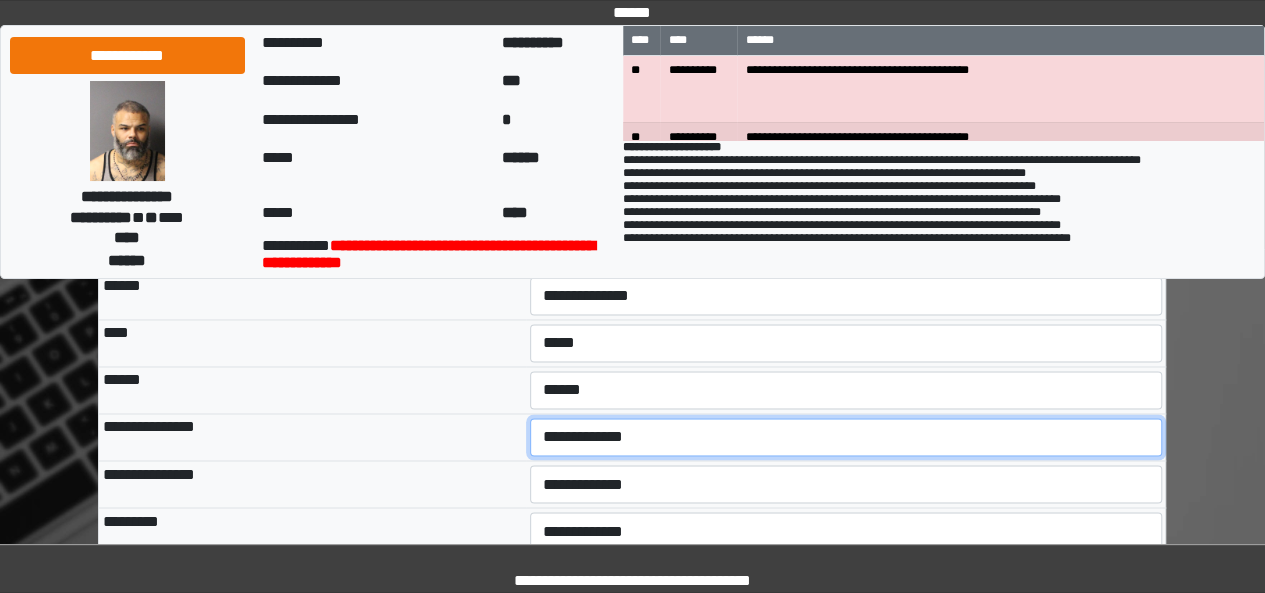 click on "**********" at bounding box center [846, 437] 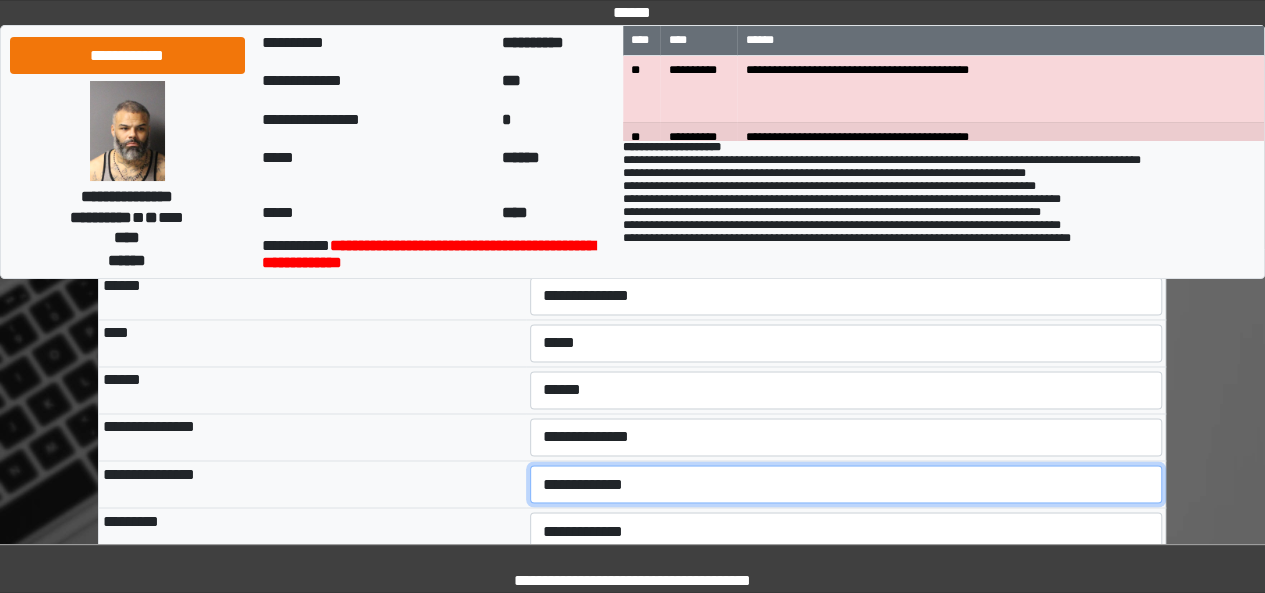 click on "**********" at bounding box center (846, 484) 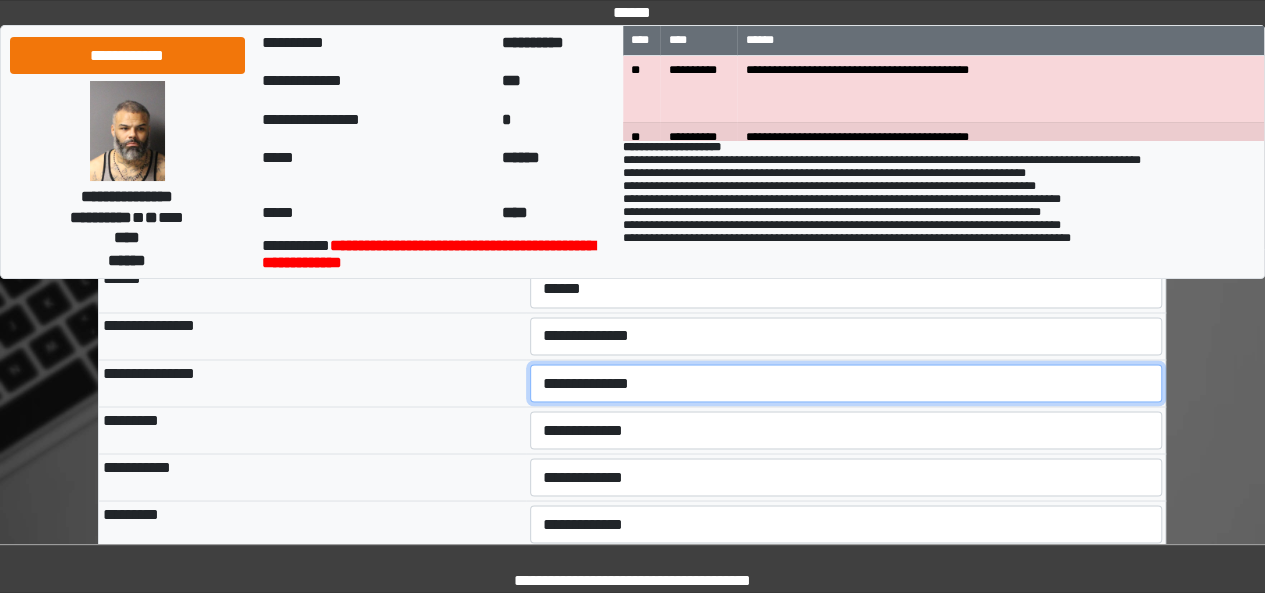scroll, scrollTop: 1550, scrollLeft: 0, axis: vertical 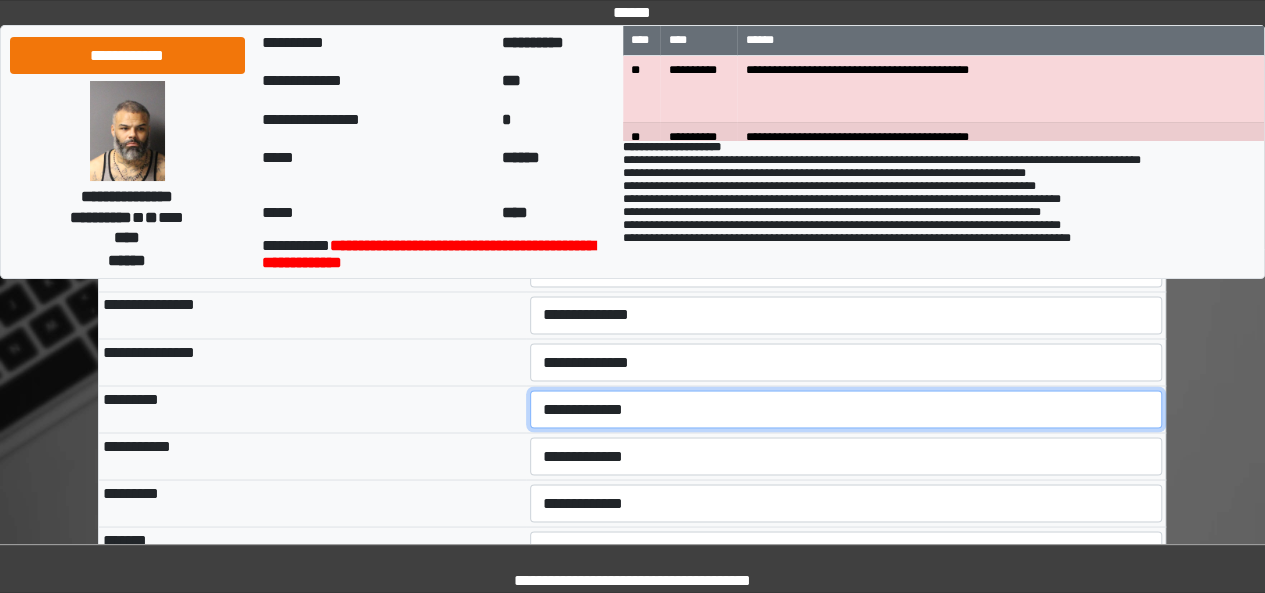 click on "**********" at bounding box center (846, 409) 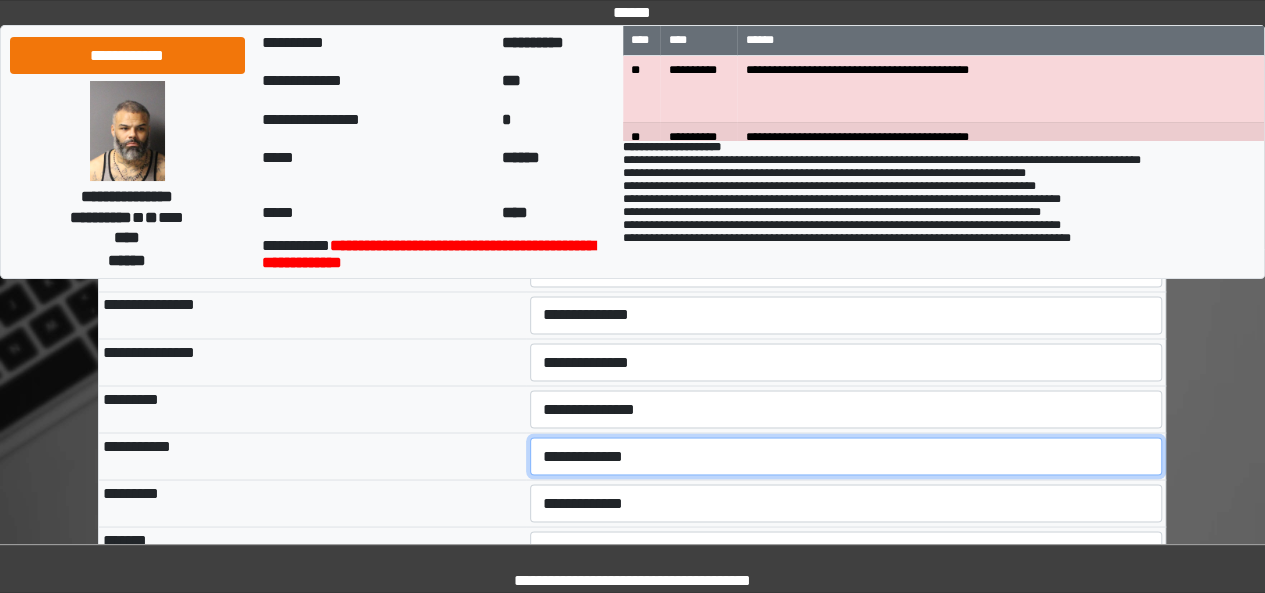 click on "**********" at bounding box center [846, 456] 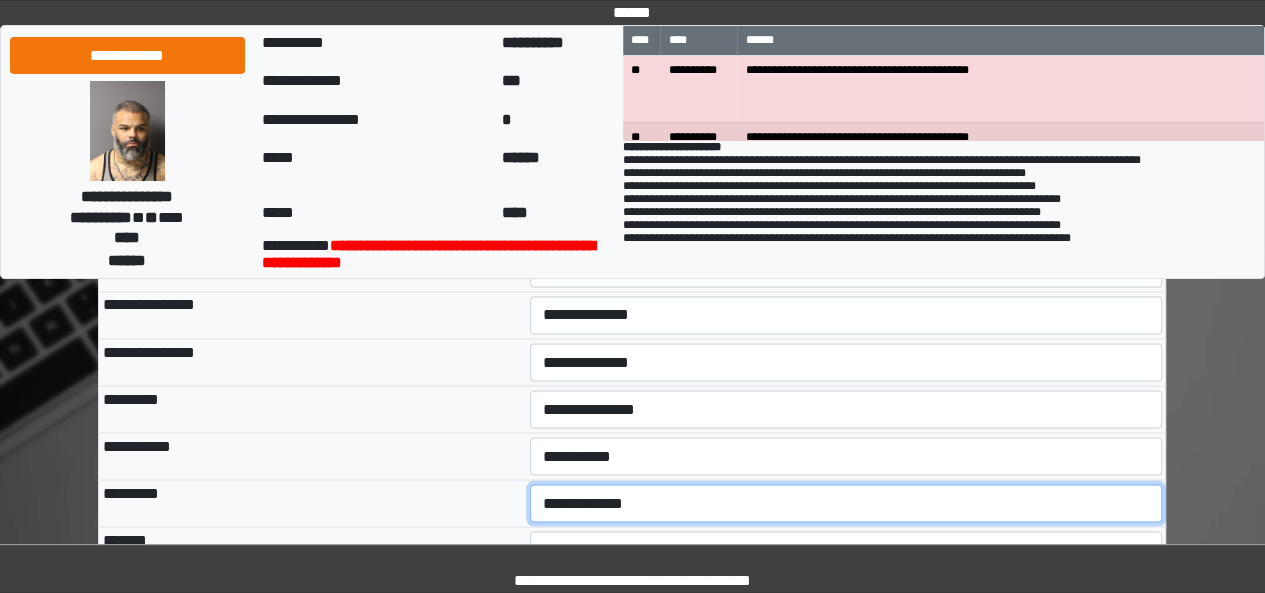 click on "**********" at bounding box center [846, 503] 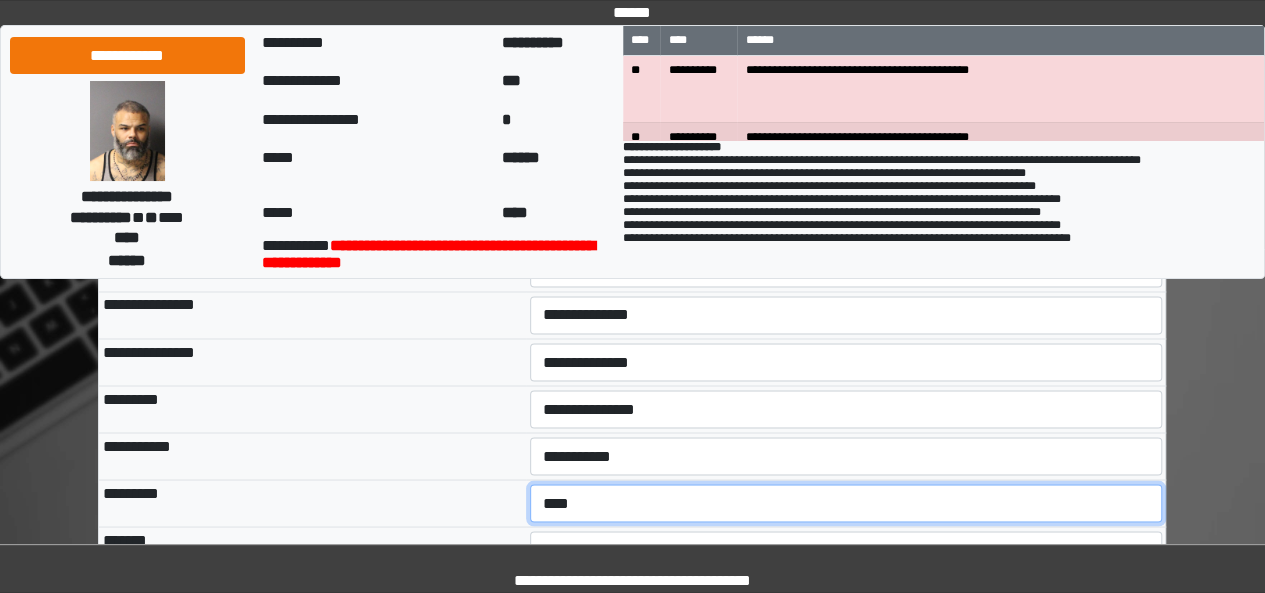 click on "**********" at bounding box center [846, 503] 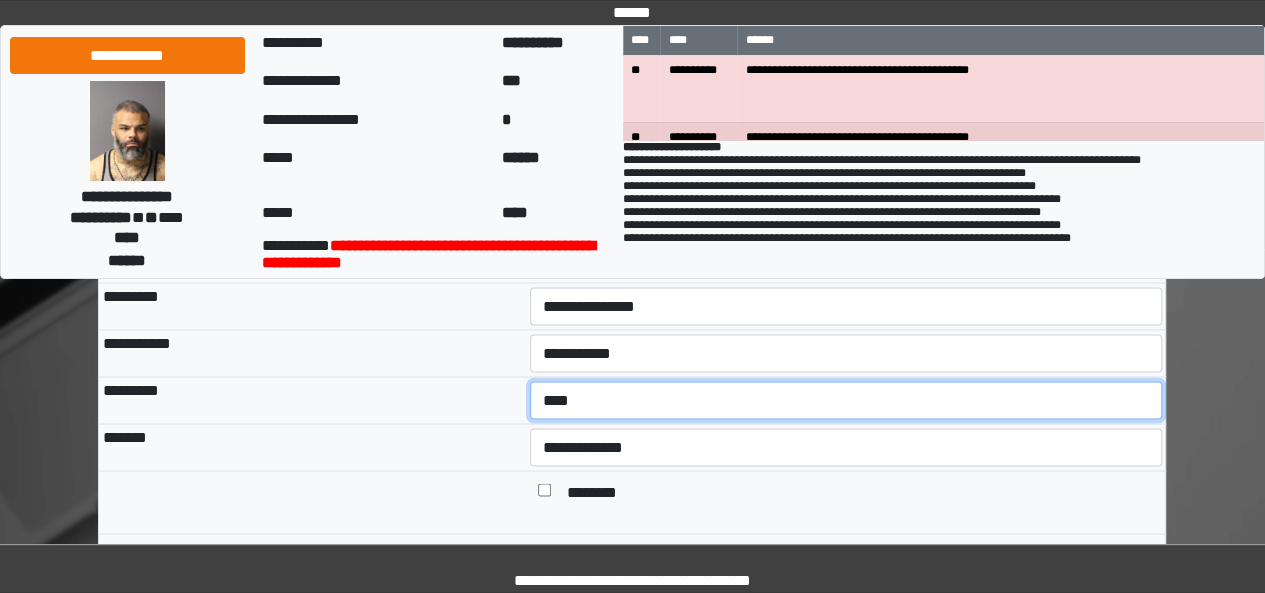 scroll, scrollTop: 1658, scrollLeft: 0, axis: vertical 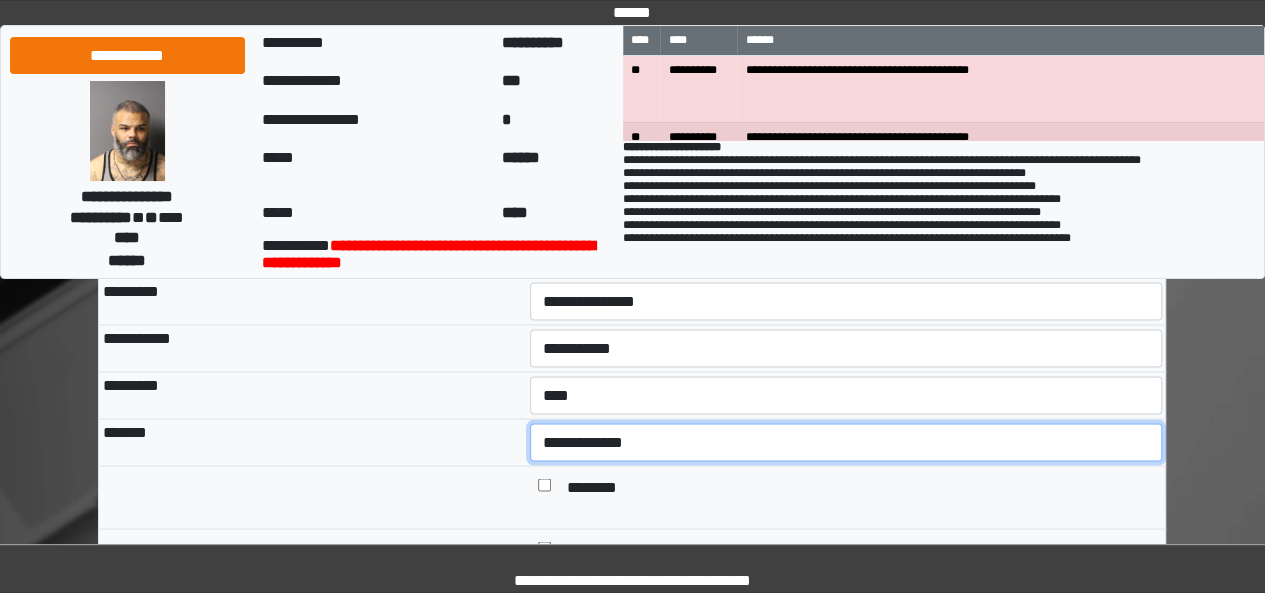 click on "**********" at bounding box center (846, 442) 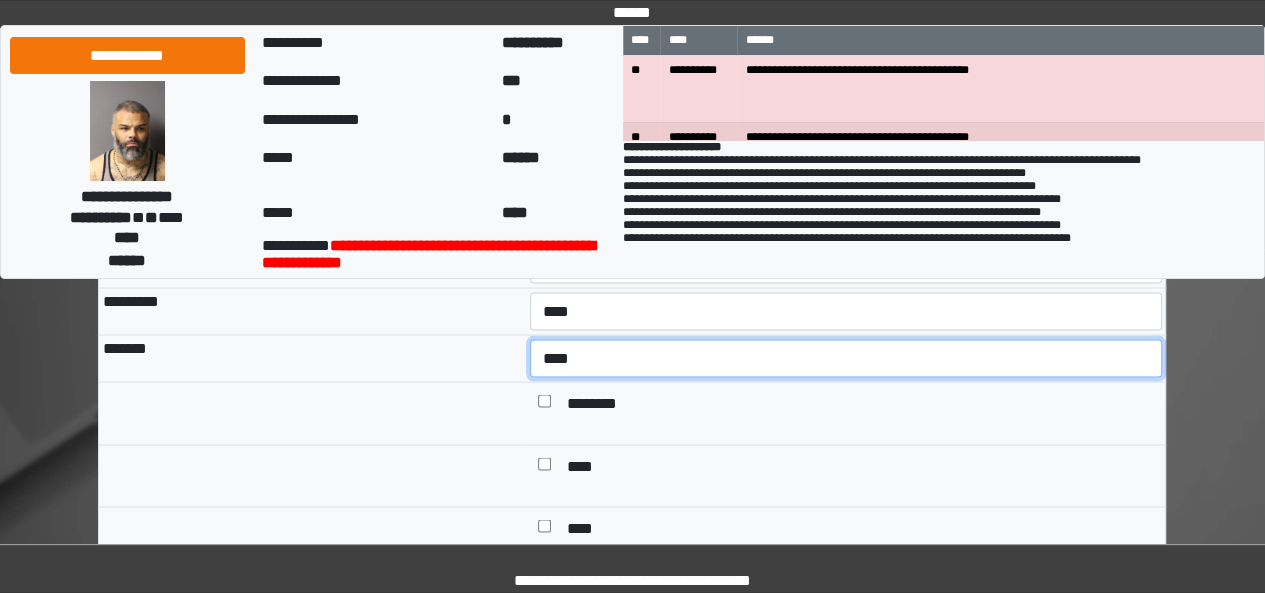 scroll, scrollTop: 1804, scrollLeft: 0, axis: vertical 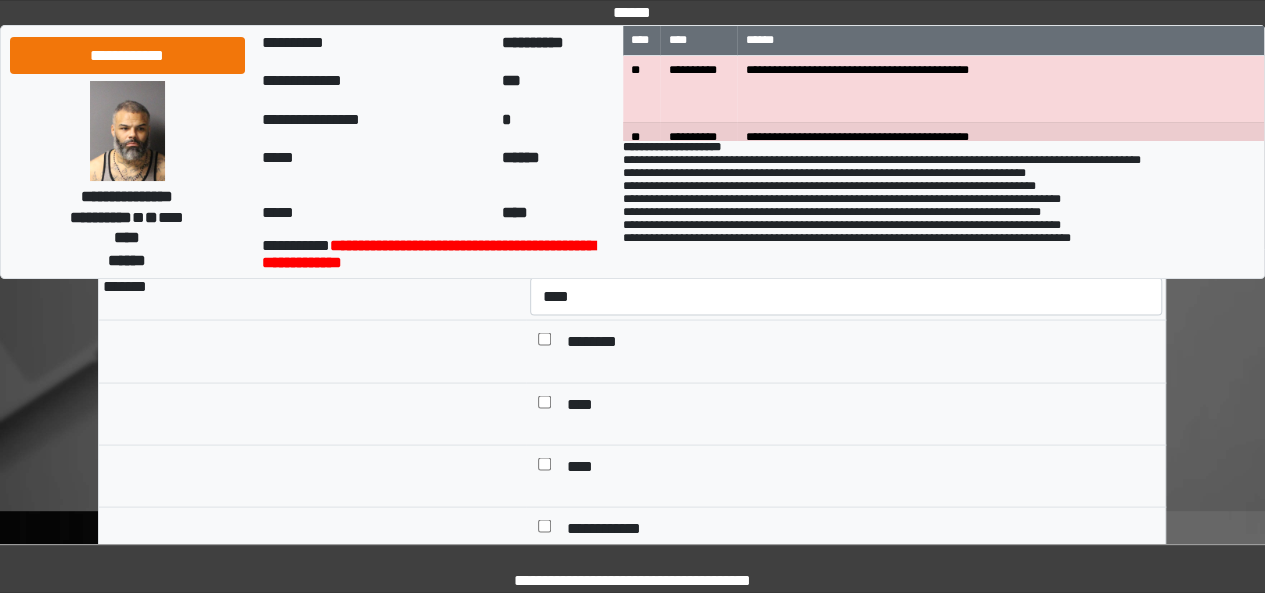 click on "****" at bounding box center (581, 467) 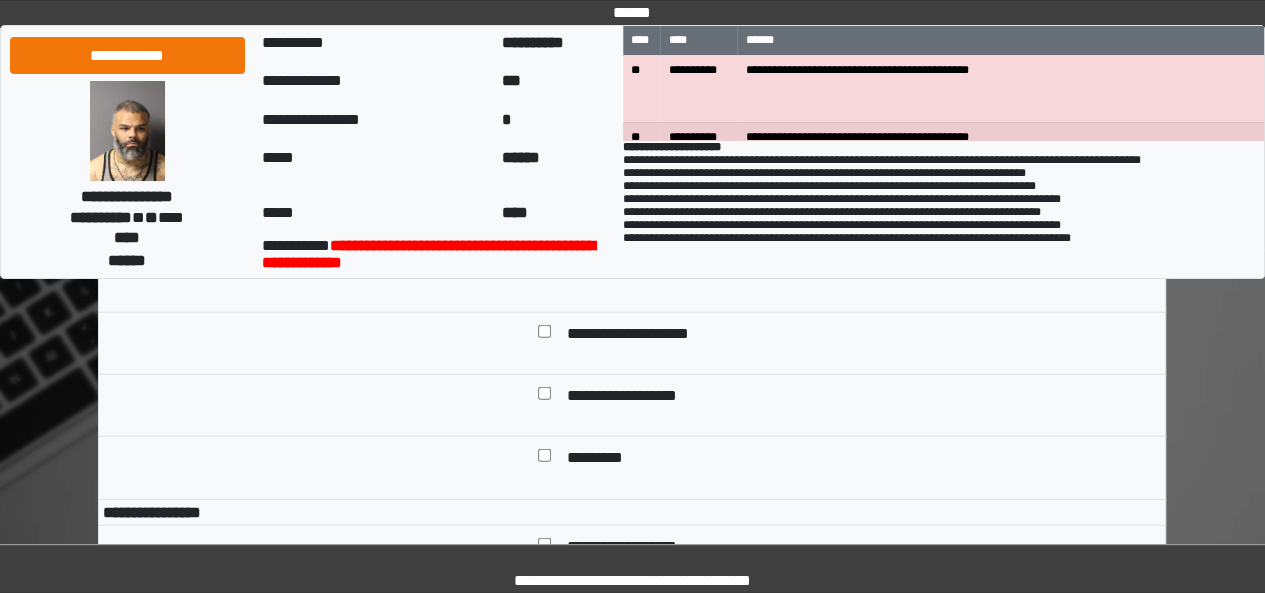 scroll, scrollTop: 2327, scrollLeft: 0, axis: vertical 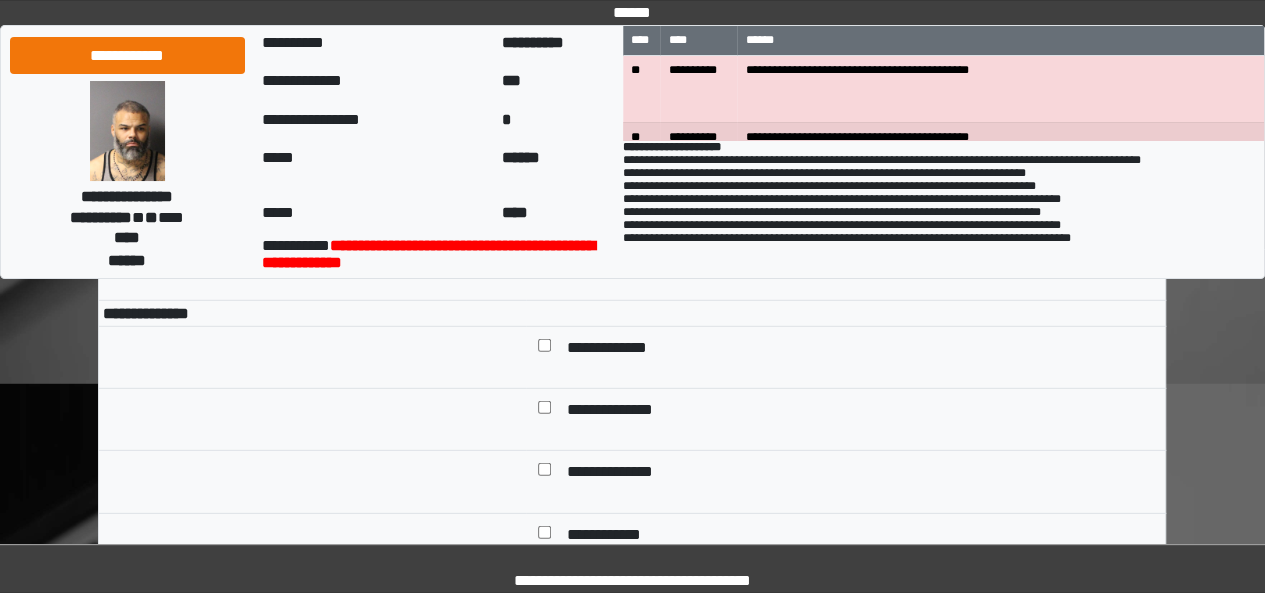 drag, startPoint x: 536, startPoint y: 354, endPoint x: 488, endPoint y: 369, distance: 50.289165 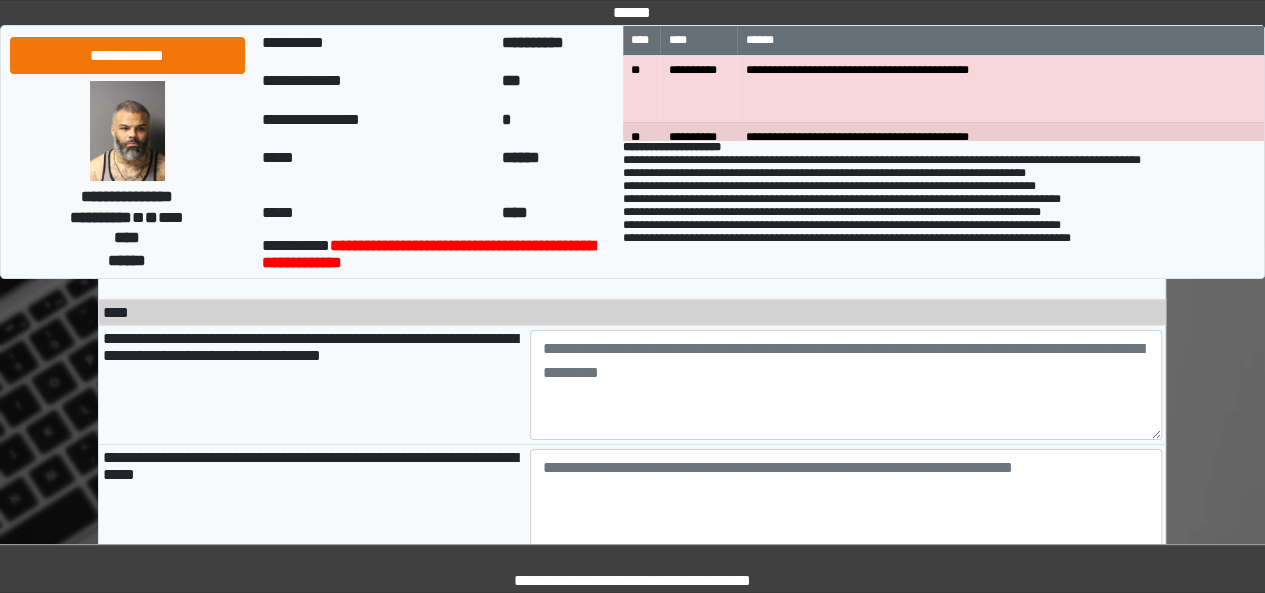 scroll, scrollTop: 3015, scrollLeft: 0, axis: vertical 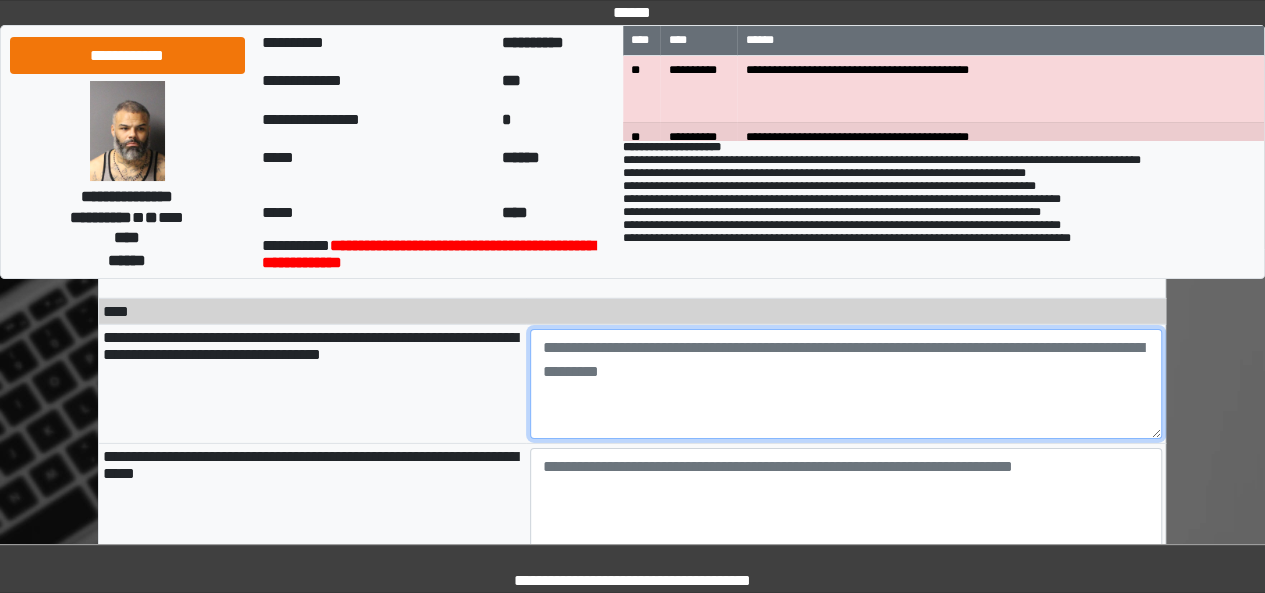click at bounding box center [846, 384] 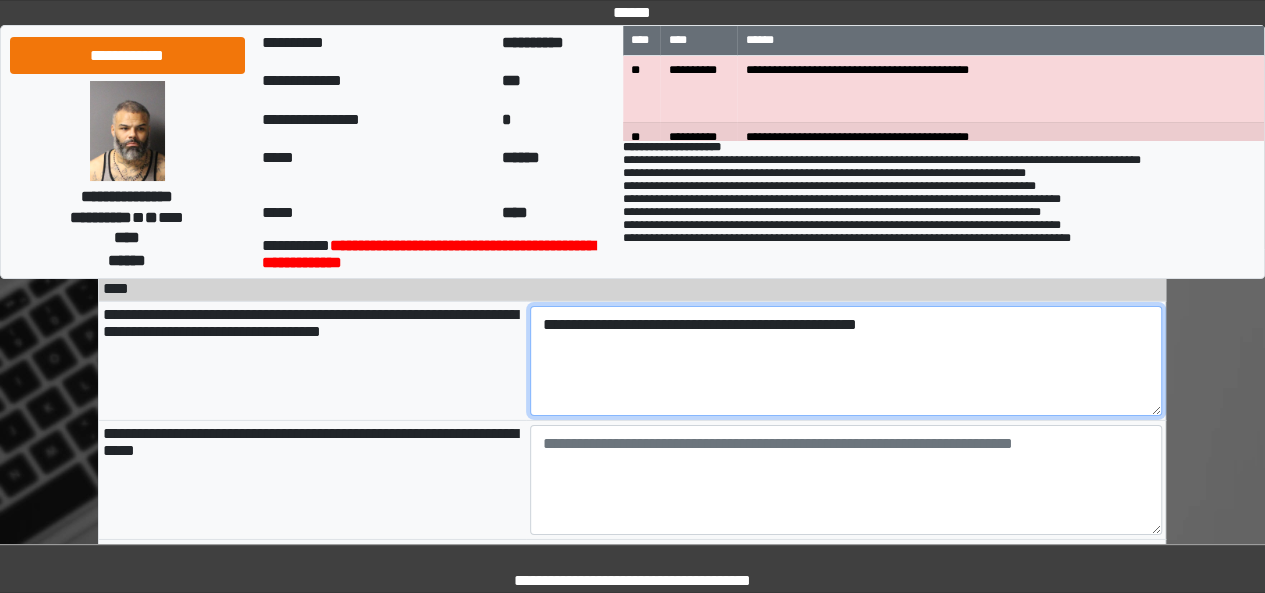 scroll, scrollTop: 3037, scrollLeft: 0, axis: vertical 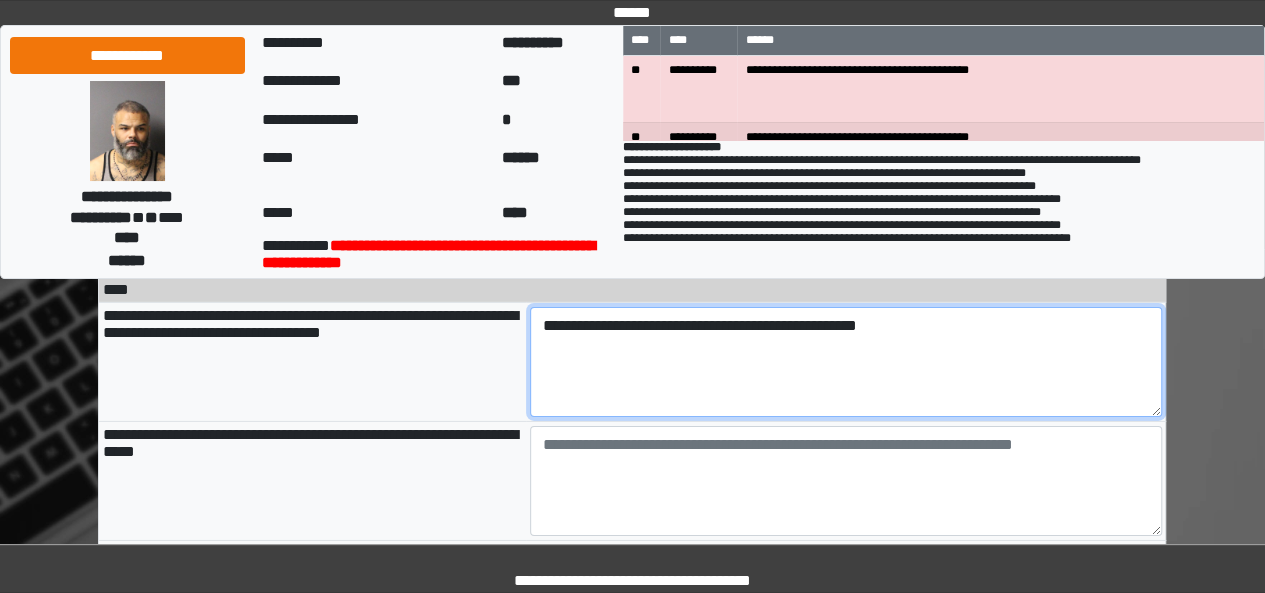 drag, startPoint x: 957, startPoint y: 348, endPoint x: 490, endPoint y: 327, distance: 467.47192 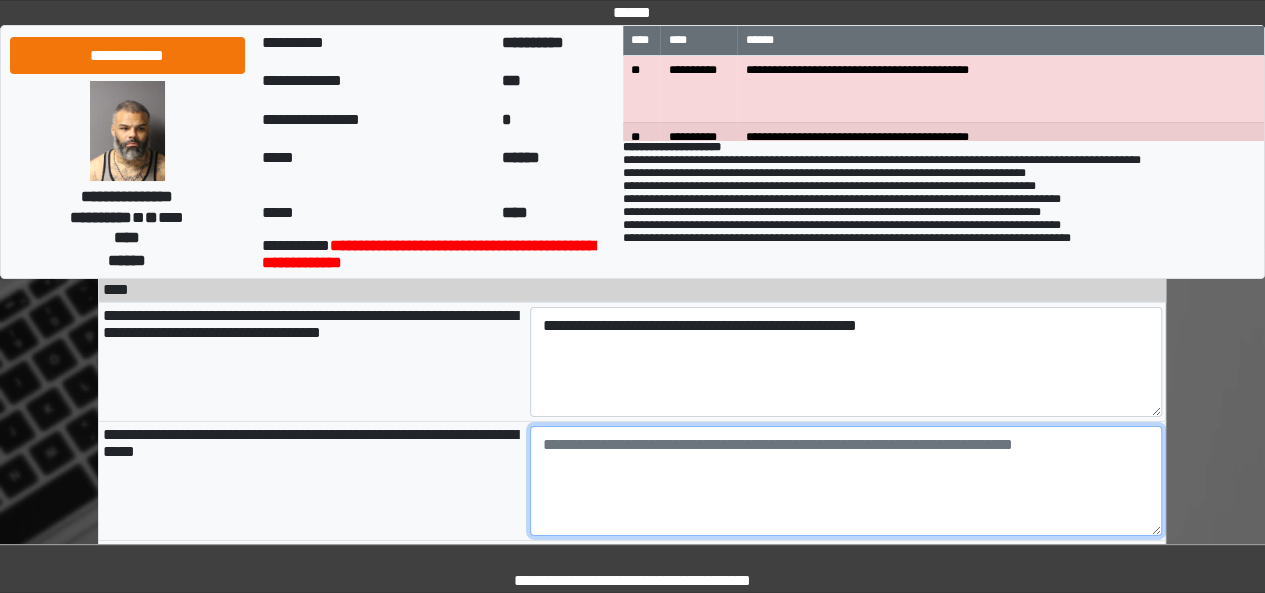 click at bounding box center (846, 481) 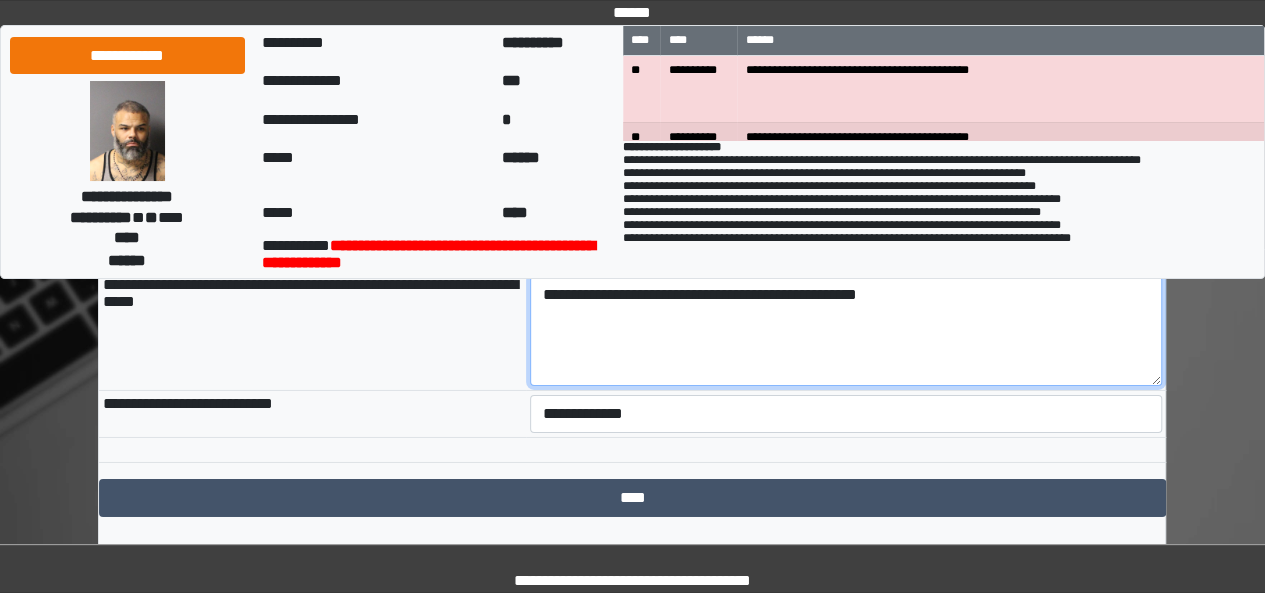 scroll, scrollTop: 3212, scrollLeft: 0, axis: vertical 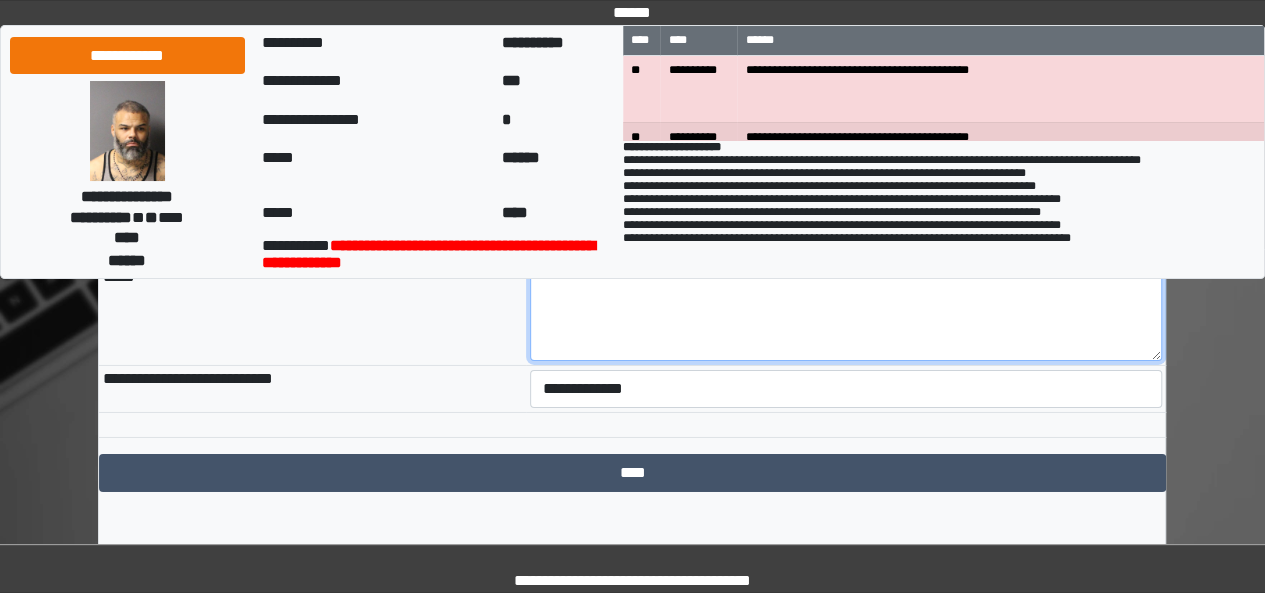 type on "**********" 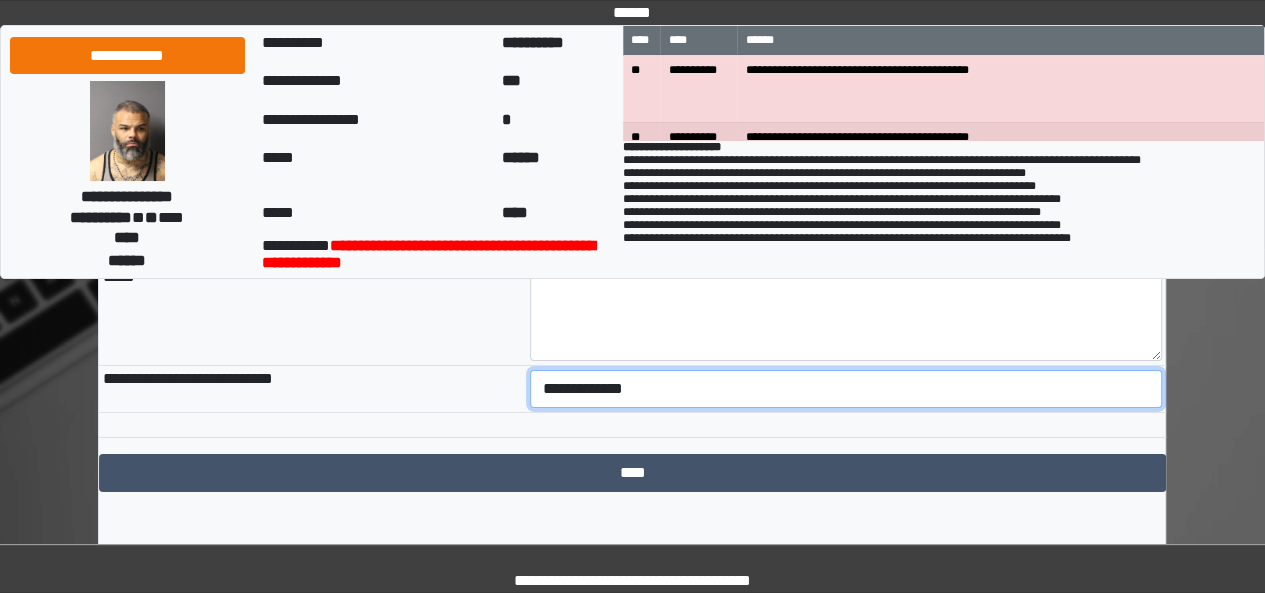 click on "**********" at bounding box center [846, 389] 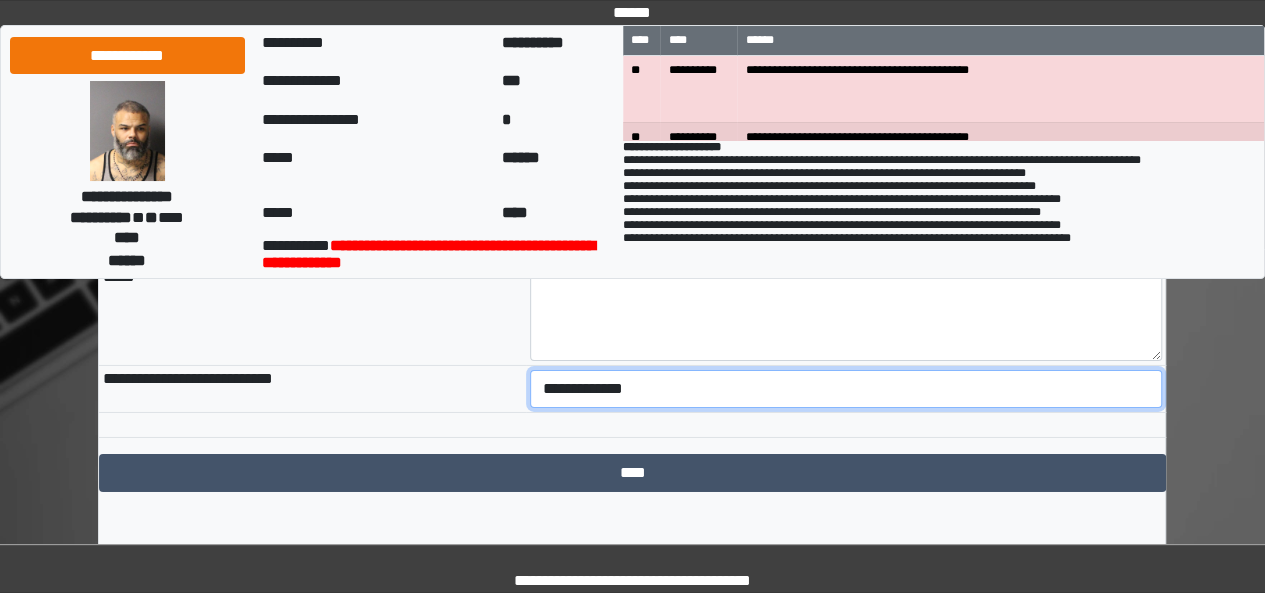 select on "***" 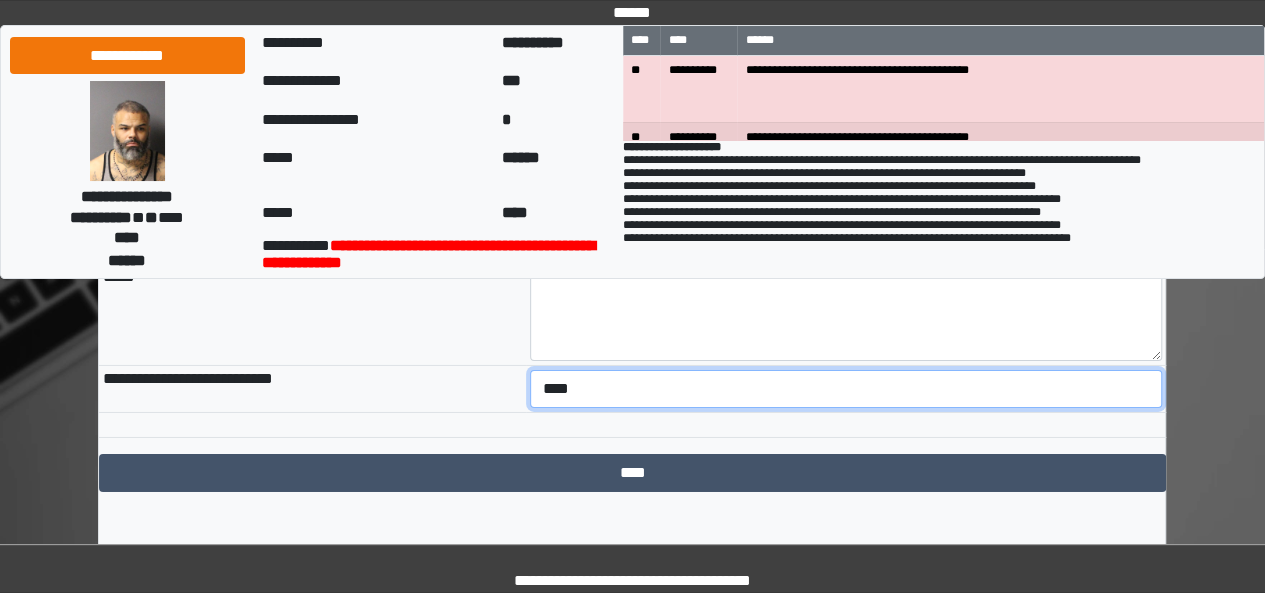 click on "**********" at bounding box center (846, 389) 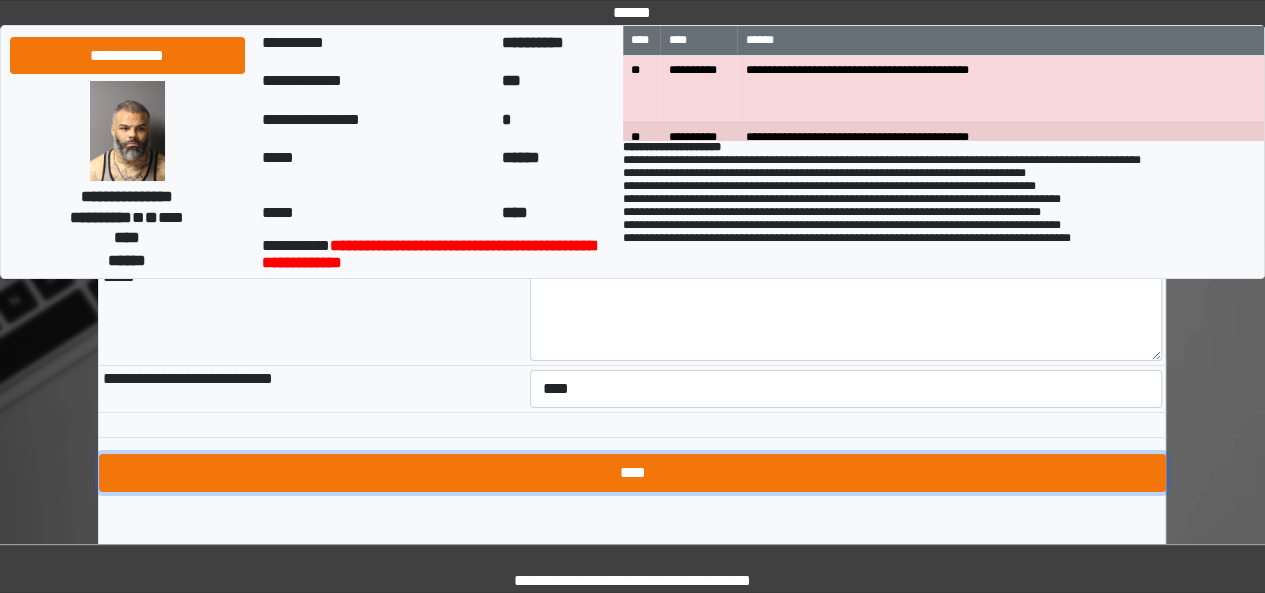 click on "****" at bounding box center (632, 473) 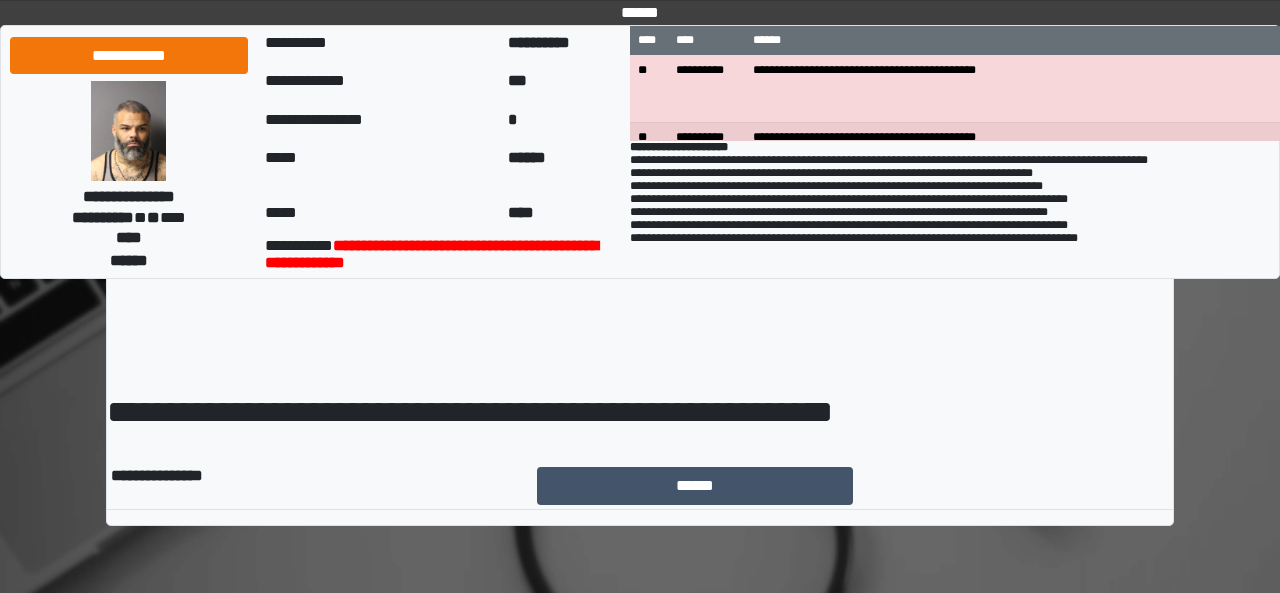 scroll, scrollTop: 0, scrollLeft: 0, axis: both 